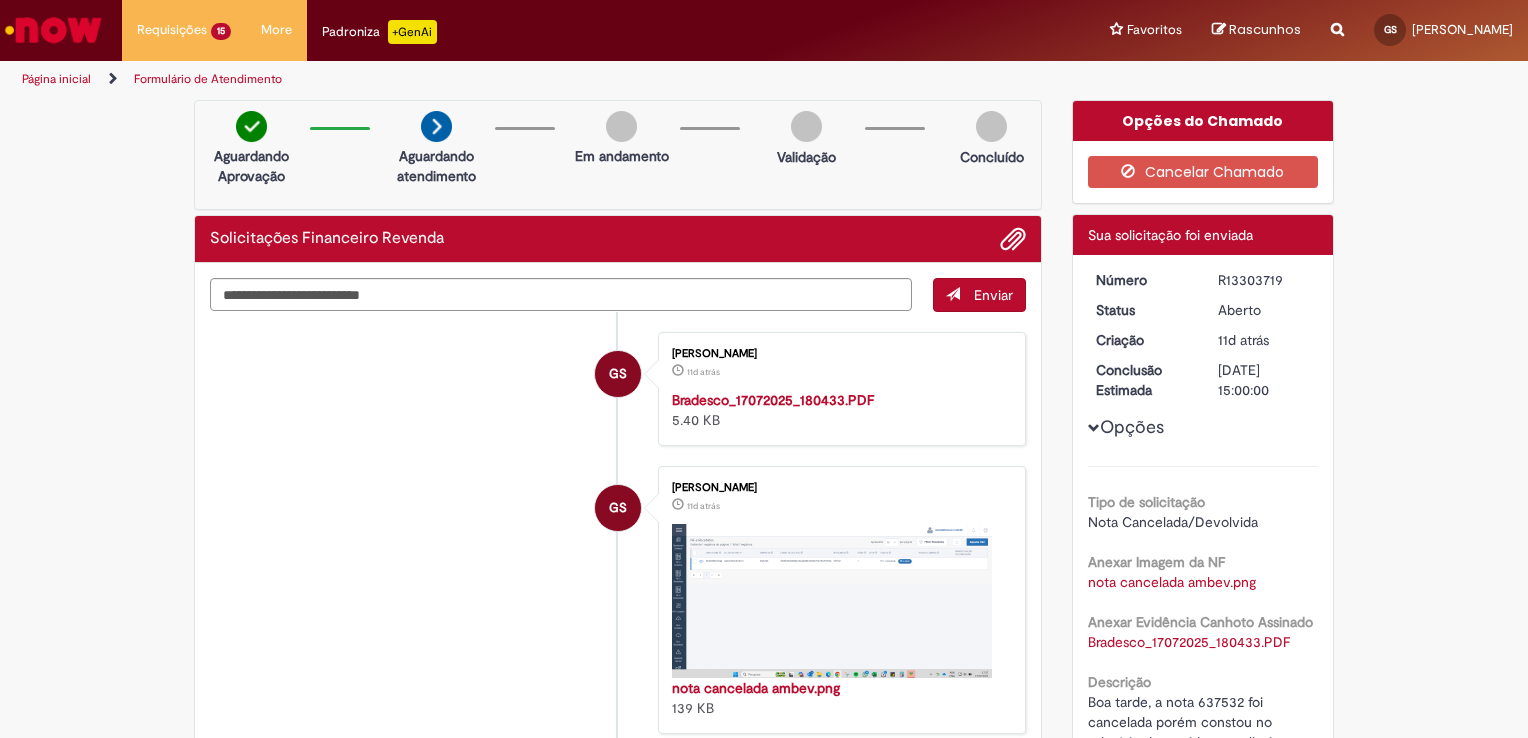 scroll, scrollTop: 0, scrollLeft: 0, axis: both 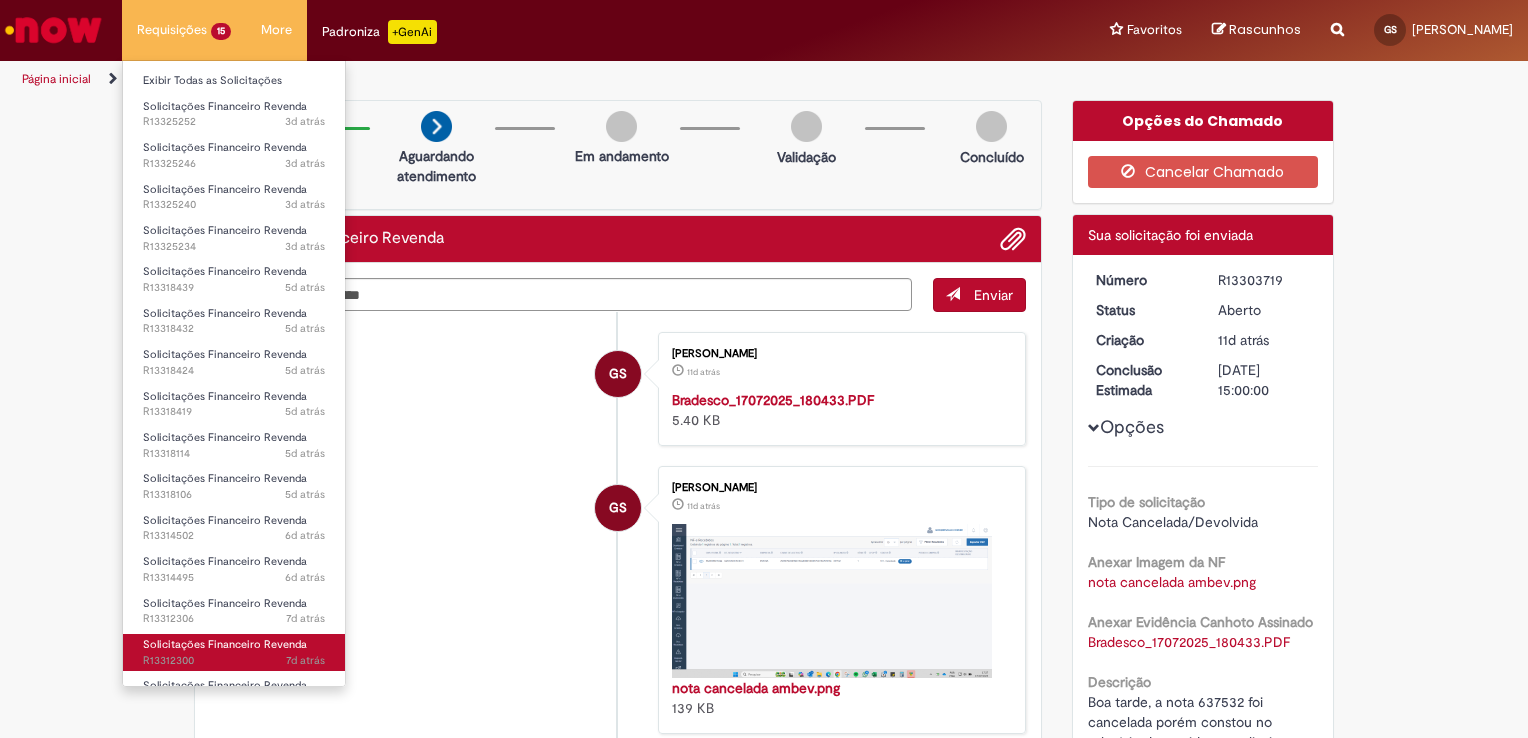 click on "Solicitações Financeiro Revenda" at bounding box center (225, 644) 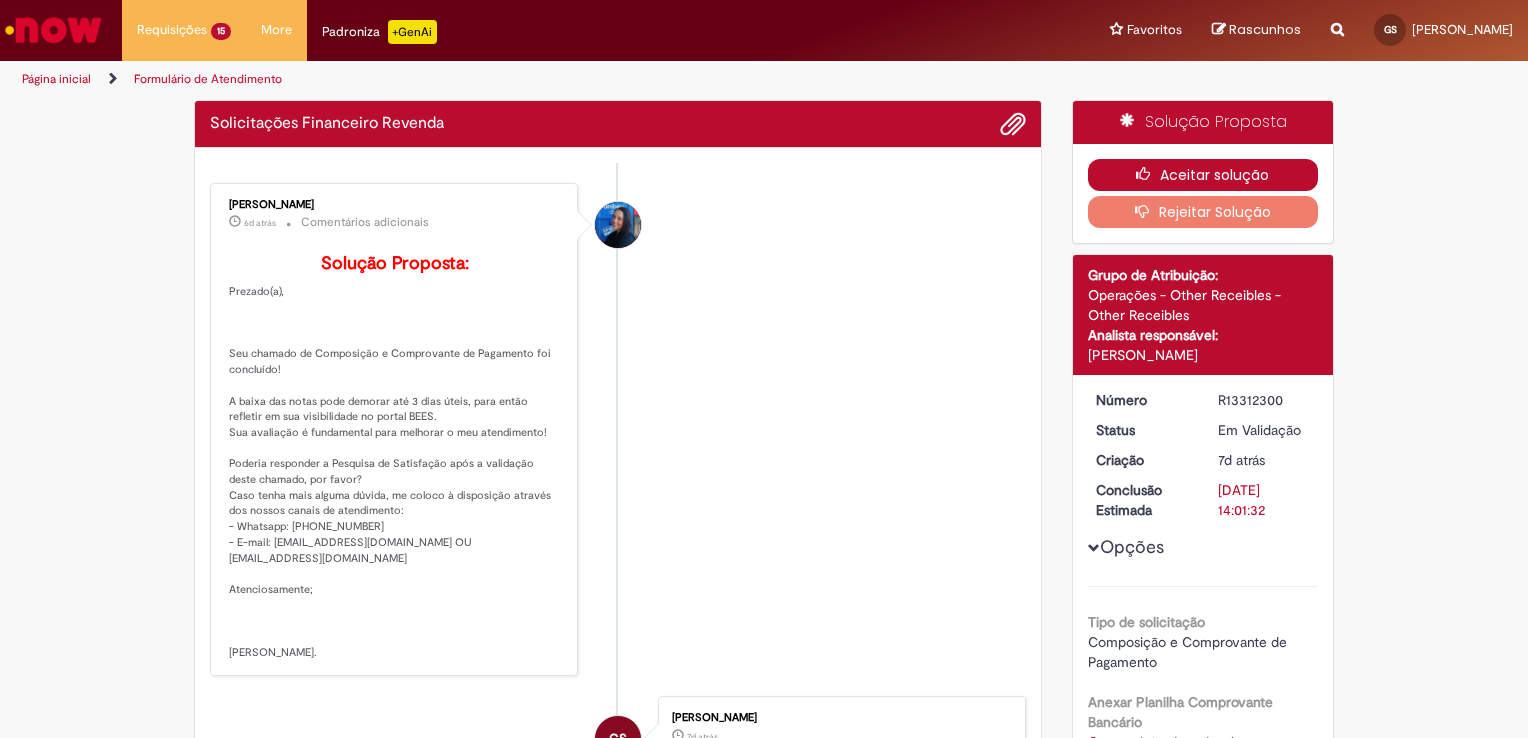 click on "Aceitar solução" at bounding box center (1203, 175) 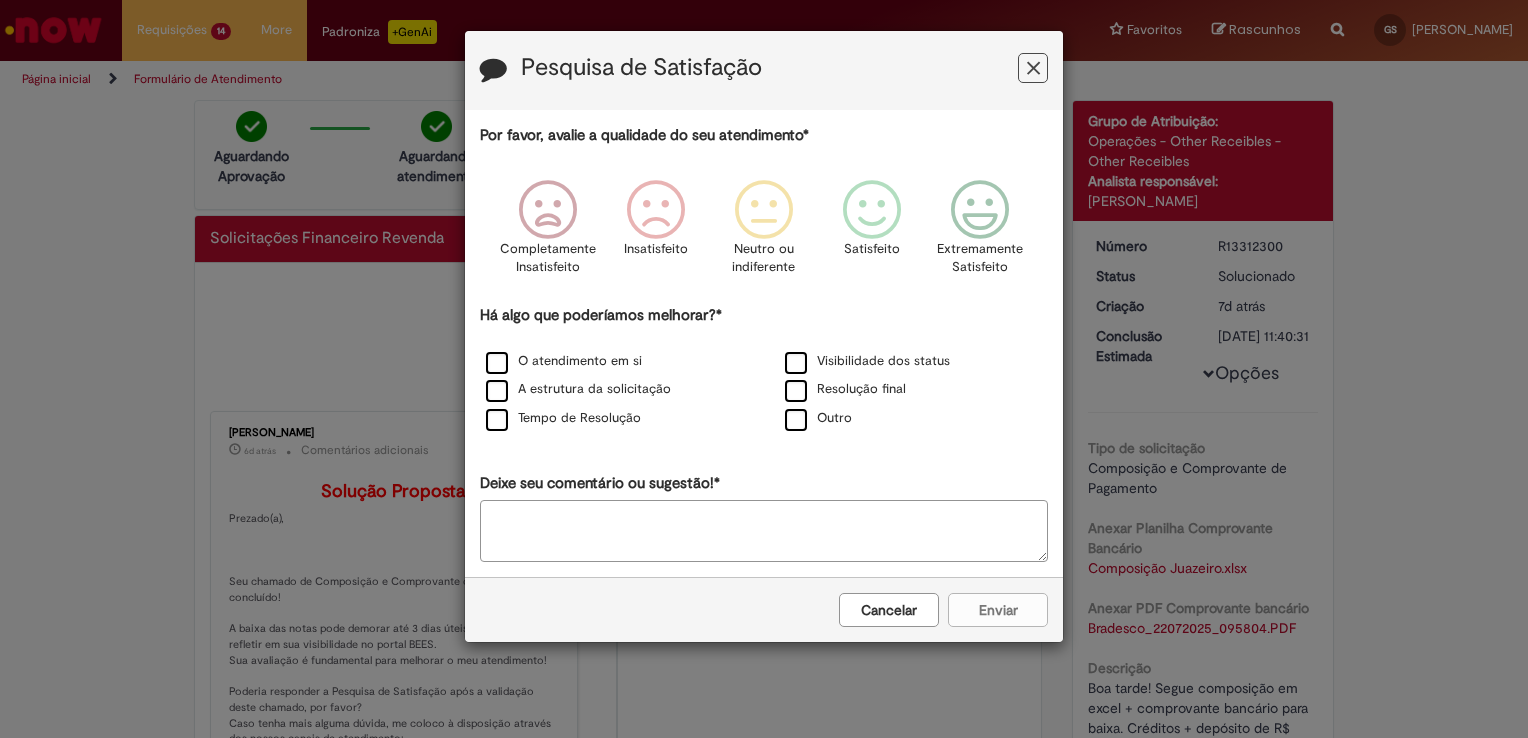 click on "Cancelar" at bounding box center [889, 610] 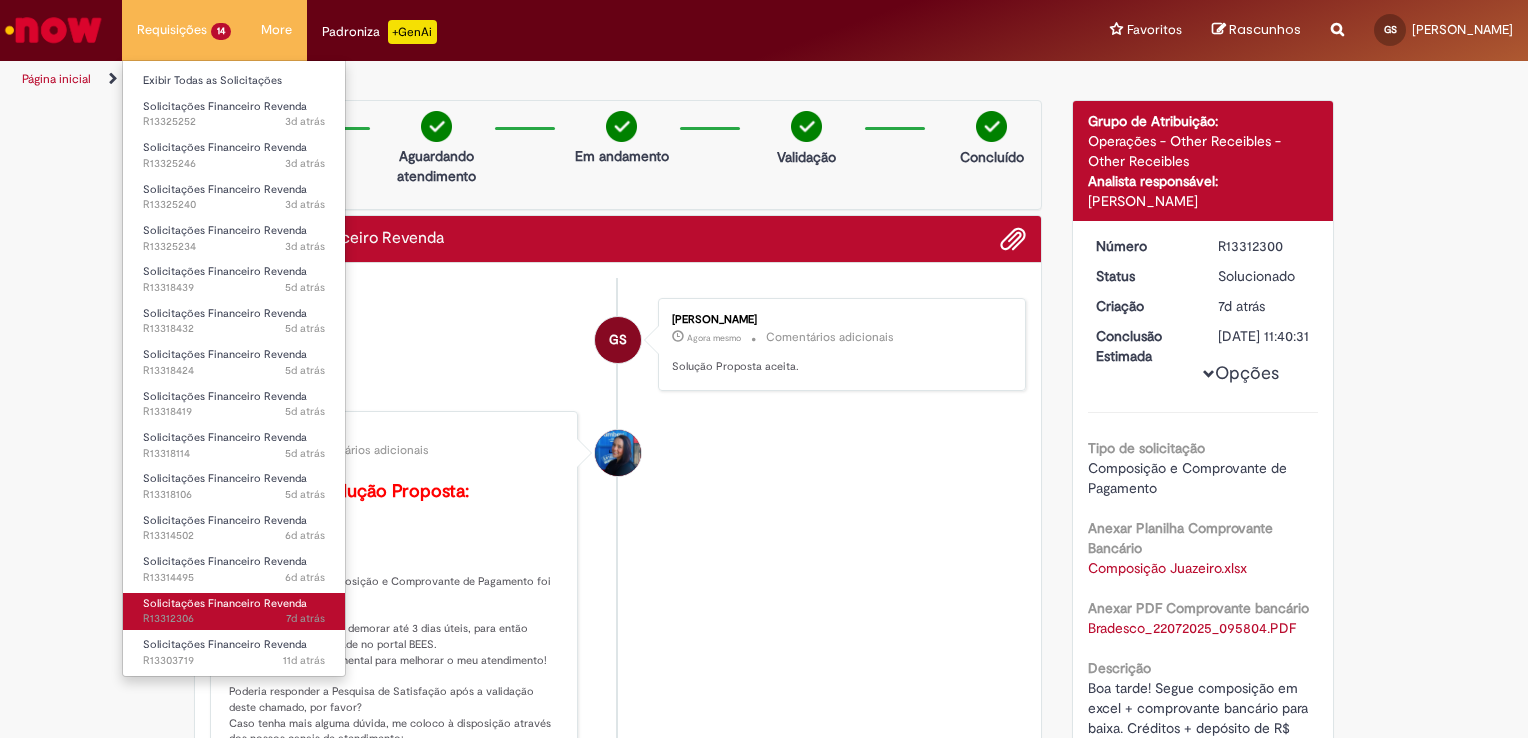 click on "Solicitações Financeiro Revenda" at bounding box center (225, 603) 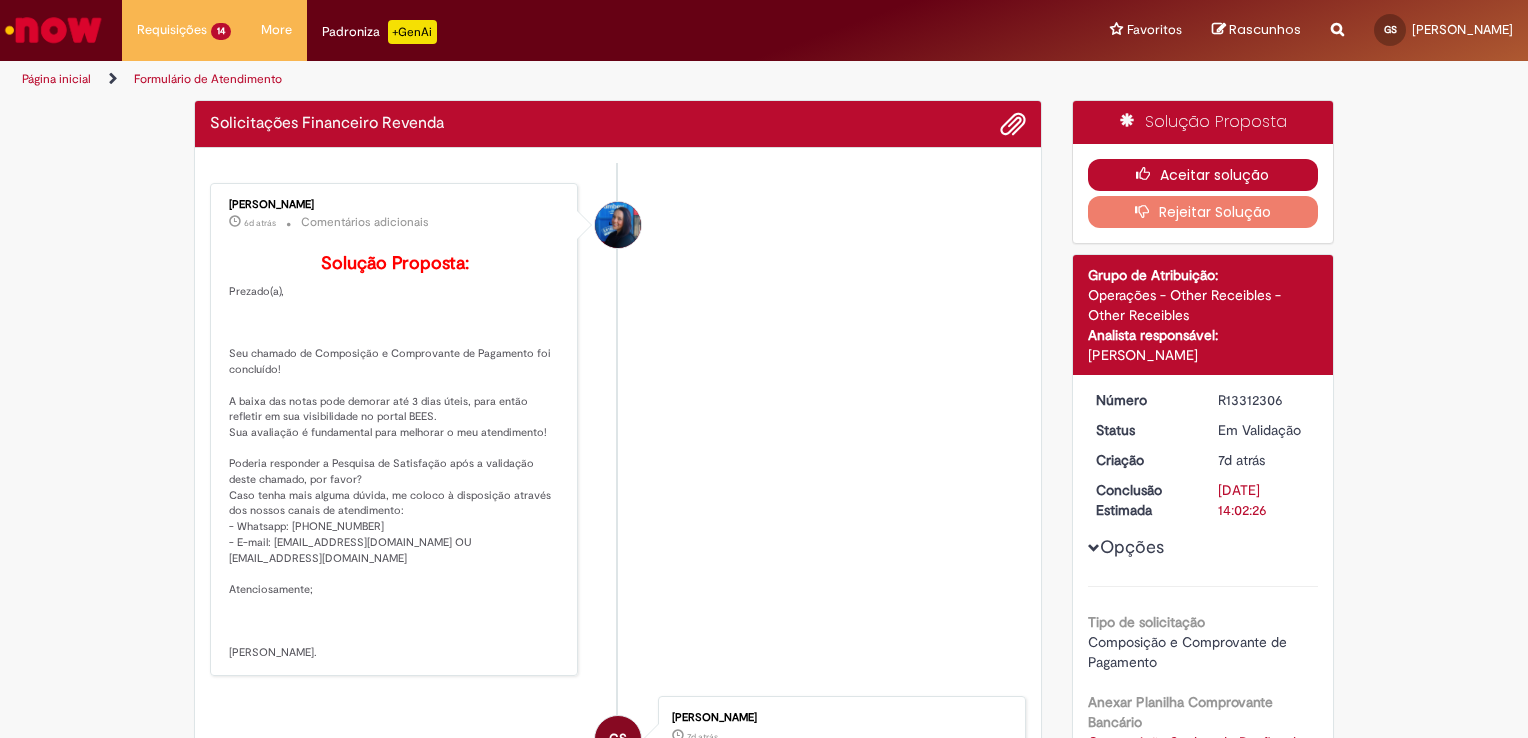 click on "Aceitar solução" at bounding box center (1203, 175) 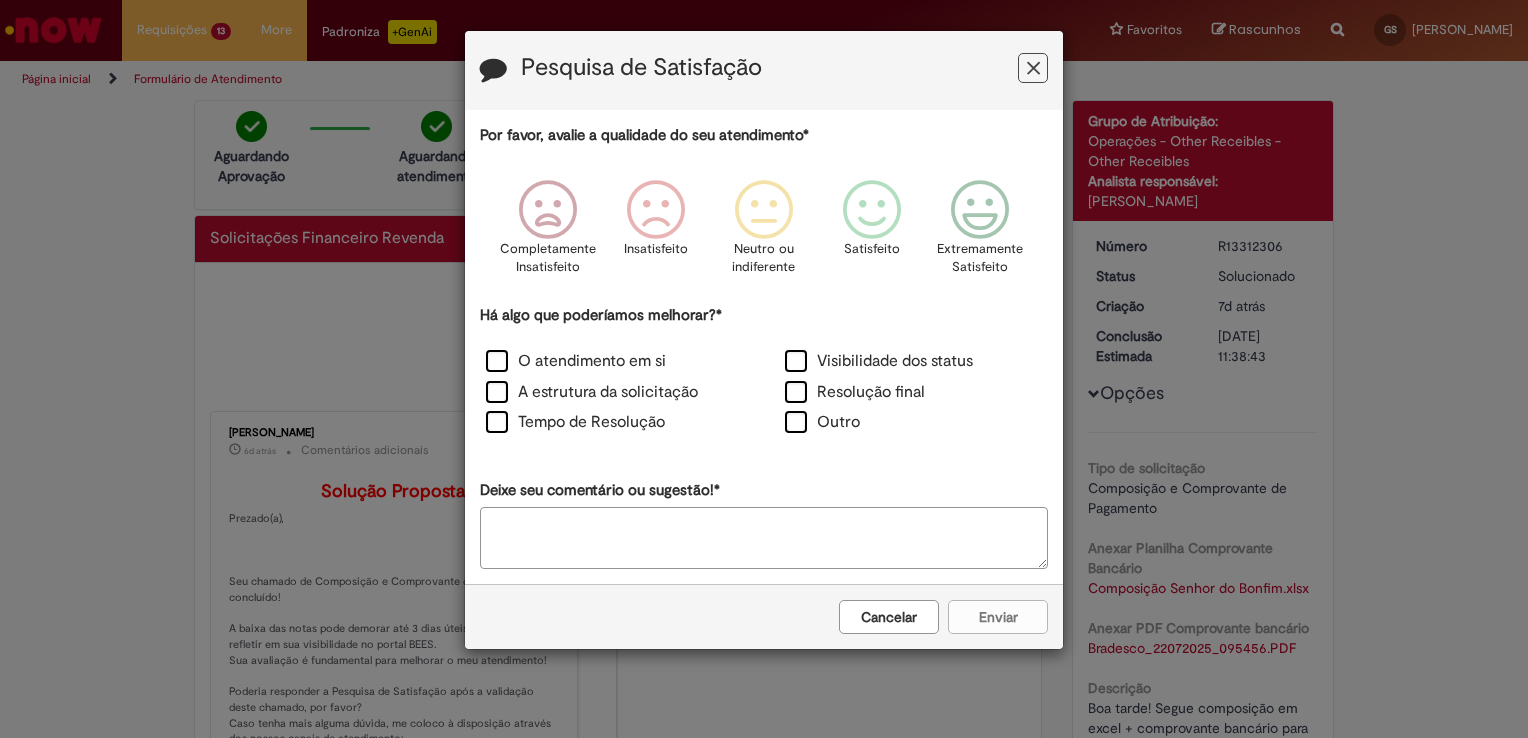 click on "Cancelar" at bounding box center (889, 617) 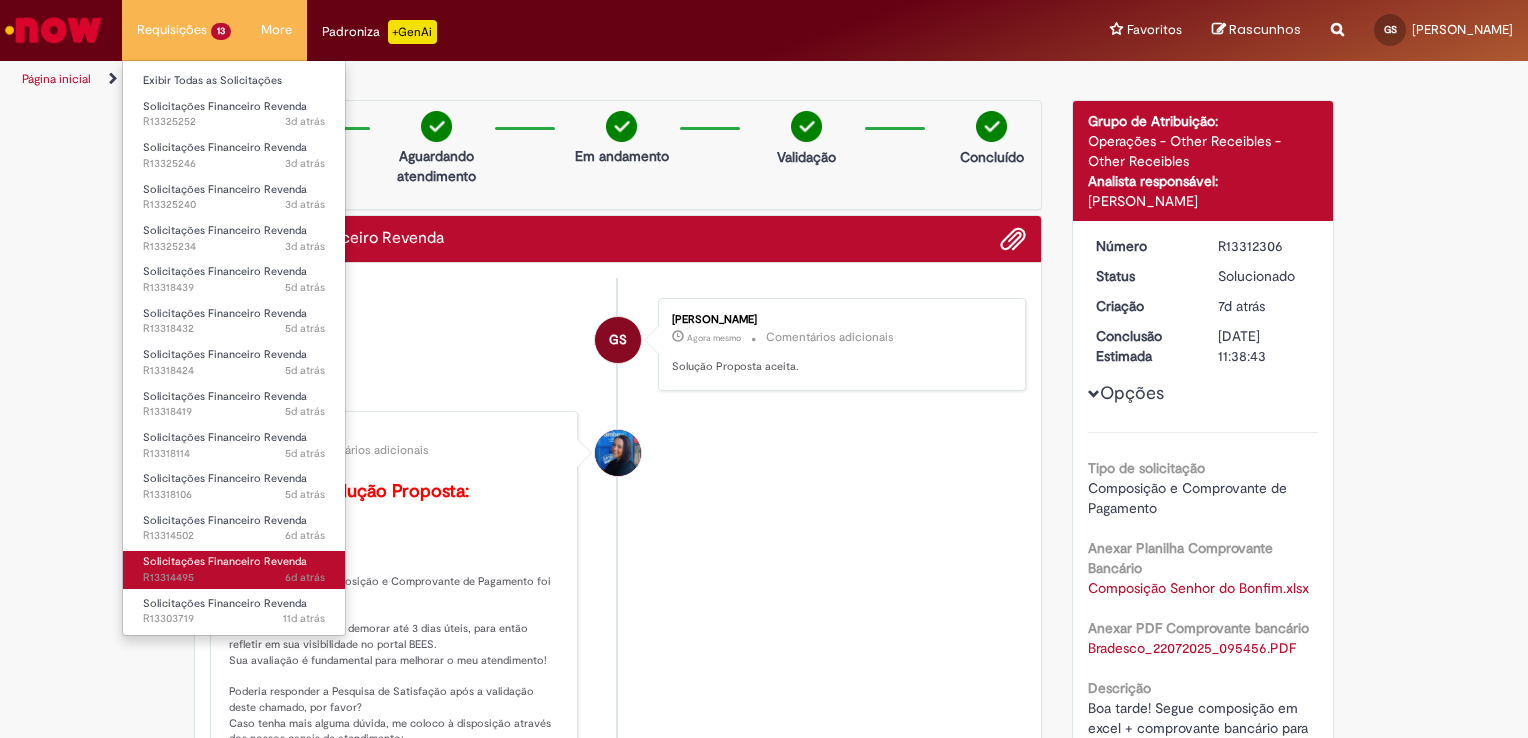 click on "Solicitações Financeiro Revenda" at bounding box center (225, 561) 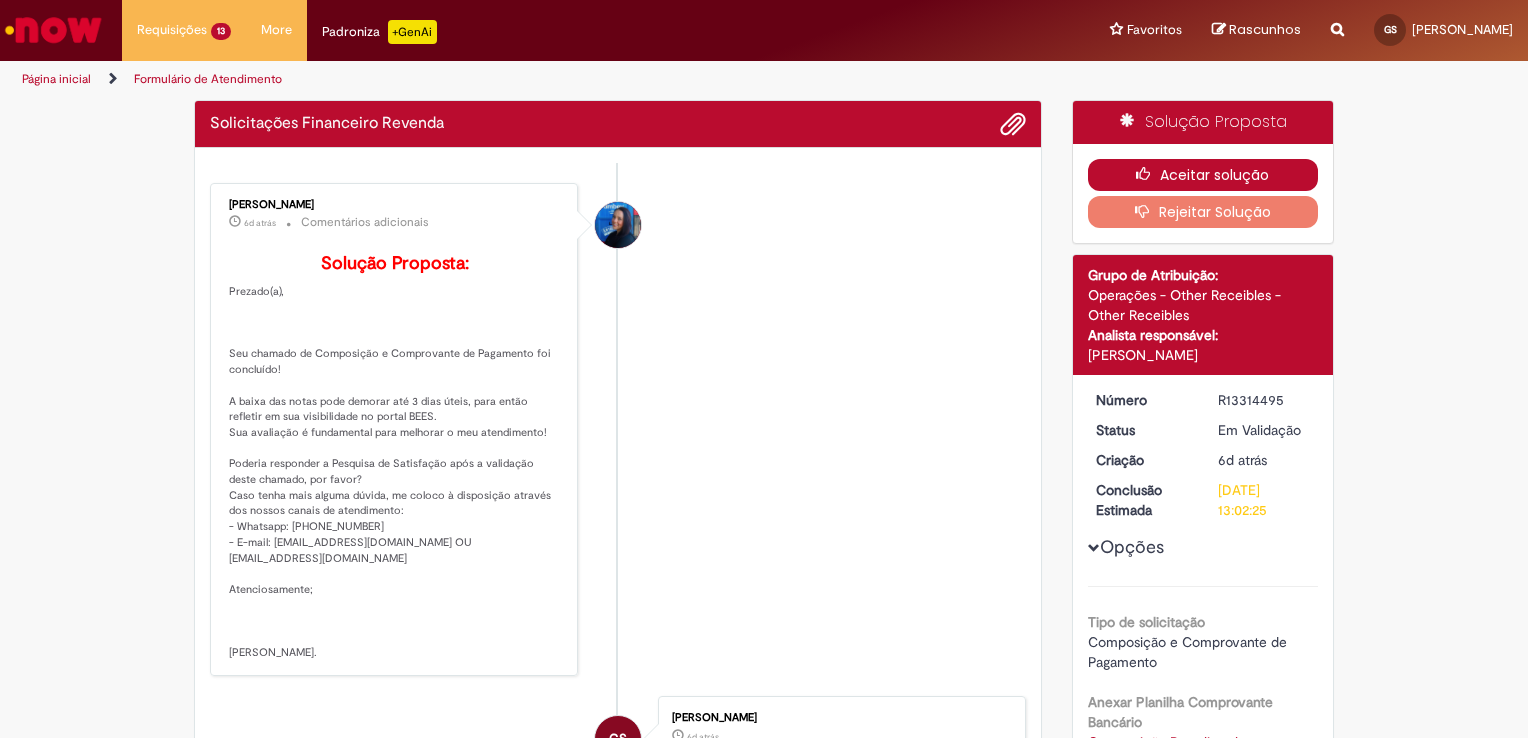 click on "Aceitar solução" at bounding box center [1203, 175] 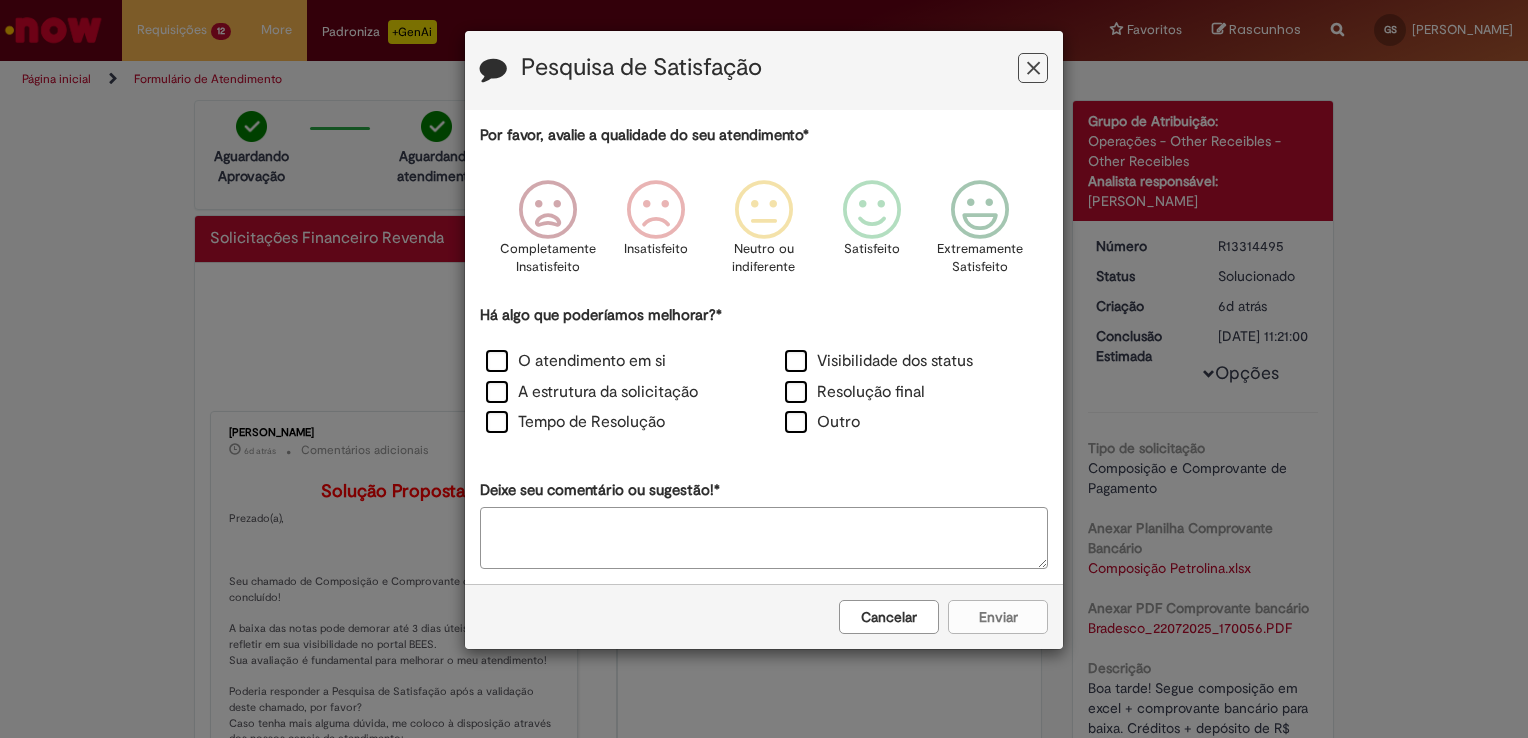 click on "Cancelar" at bounding box center (889, 617) 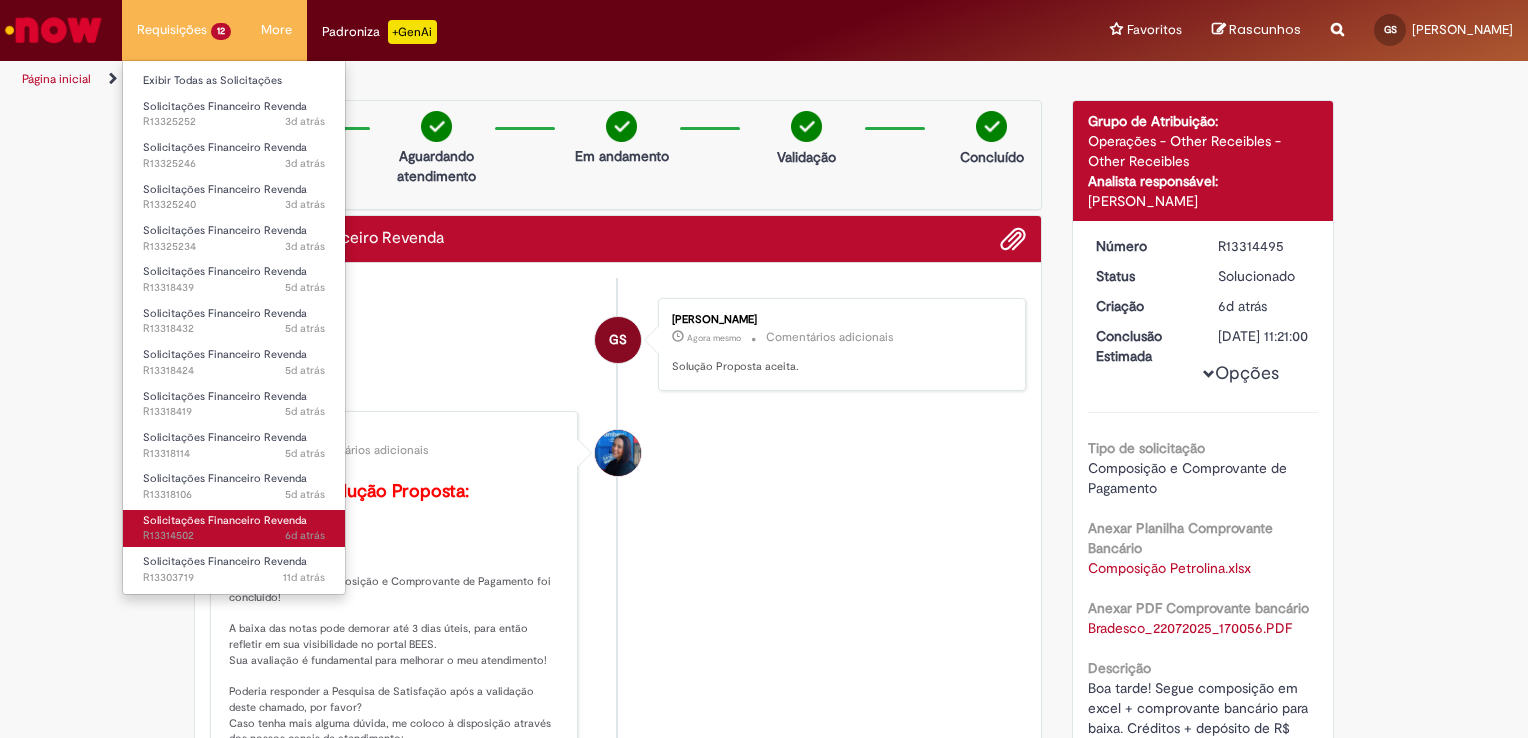click on "Solicitações Financeiro Revenda" at bounding box center (225, 520) 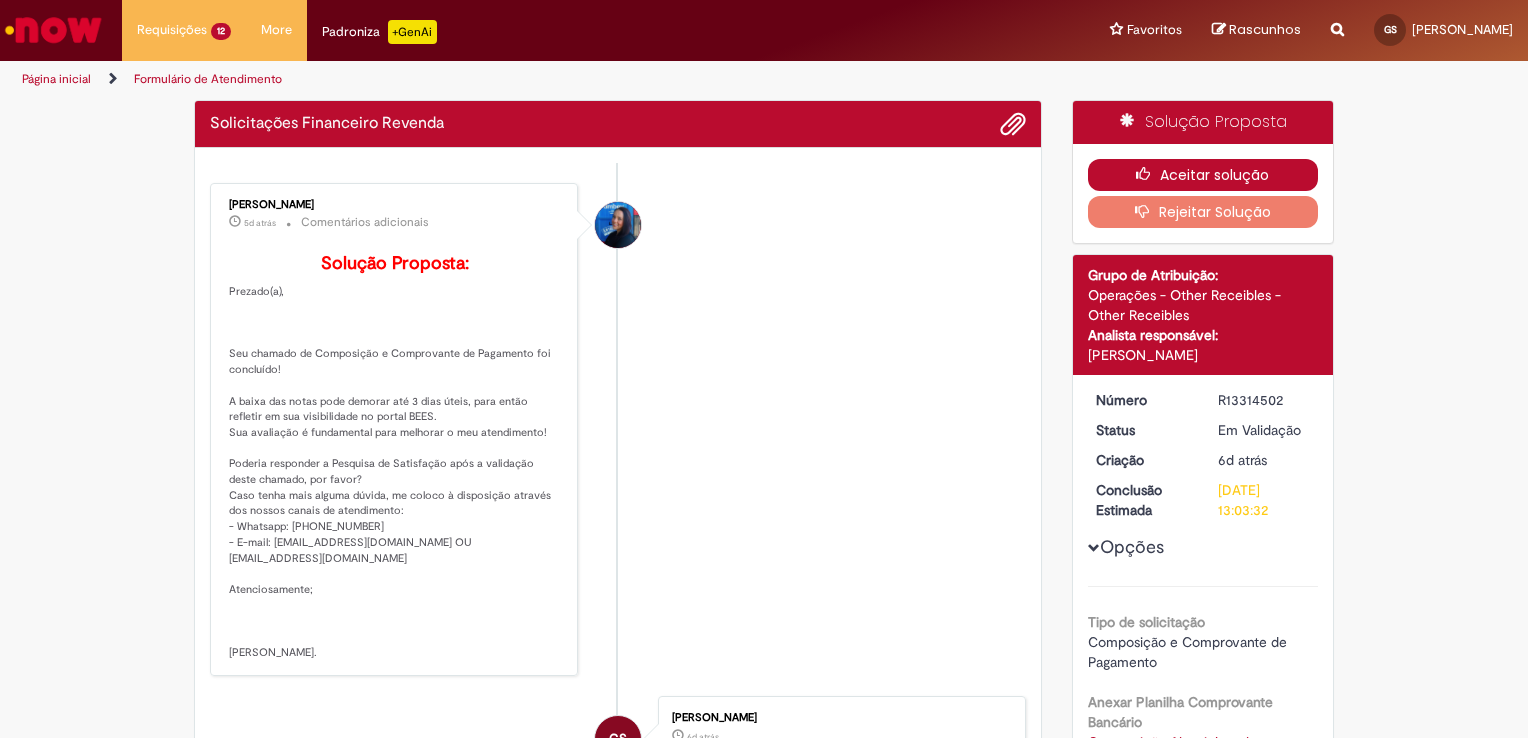 click on "Aceitar solução" at bounding box center (1203, 175) 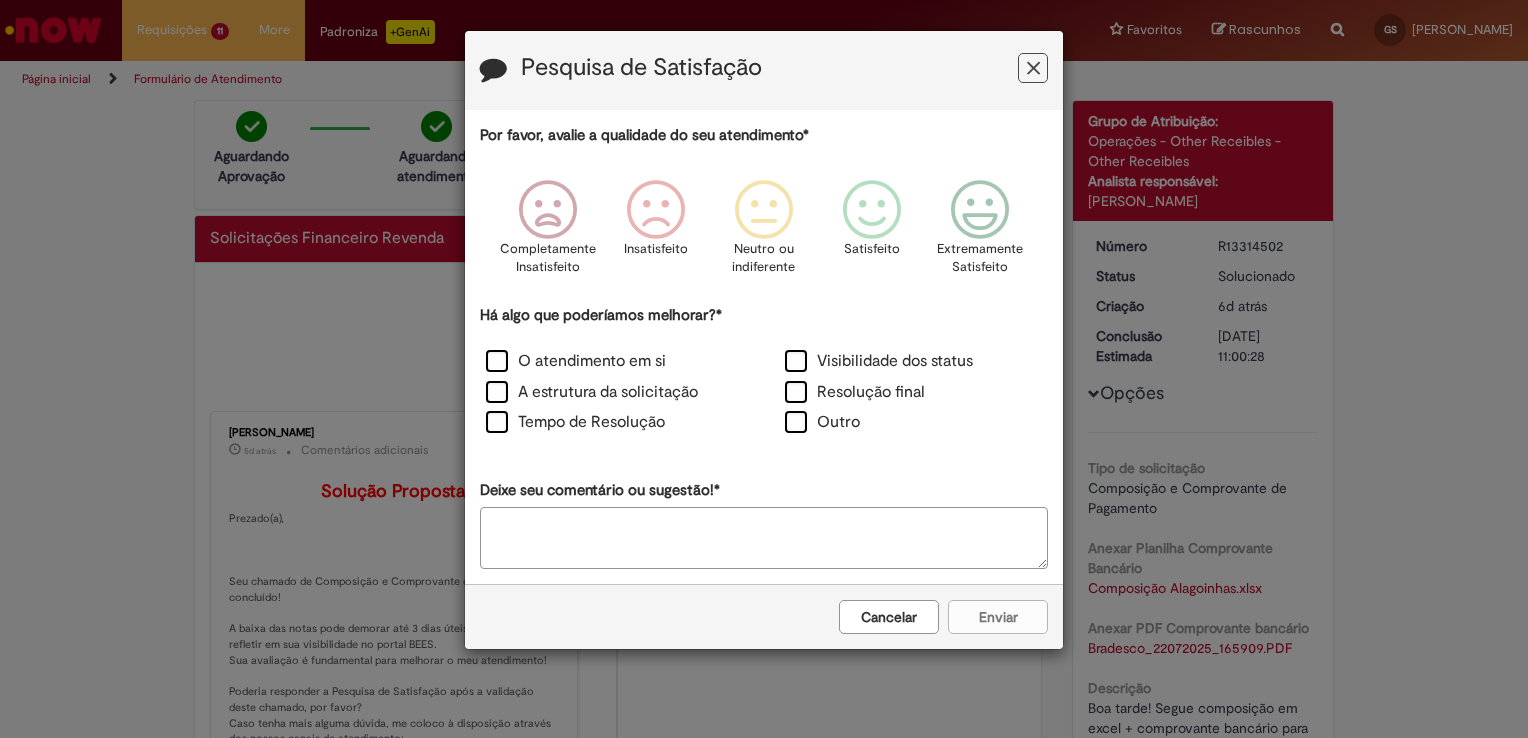 click on "Cancelar" at bounding box center (889, 617) 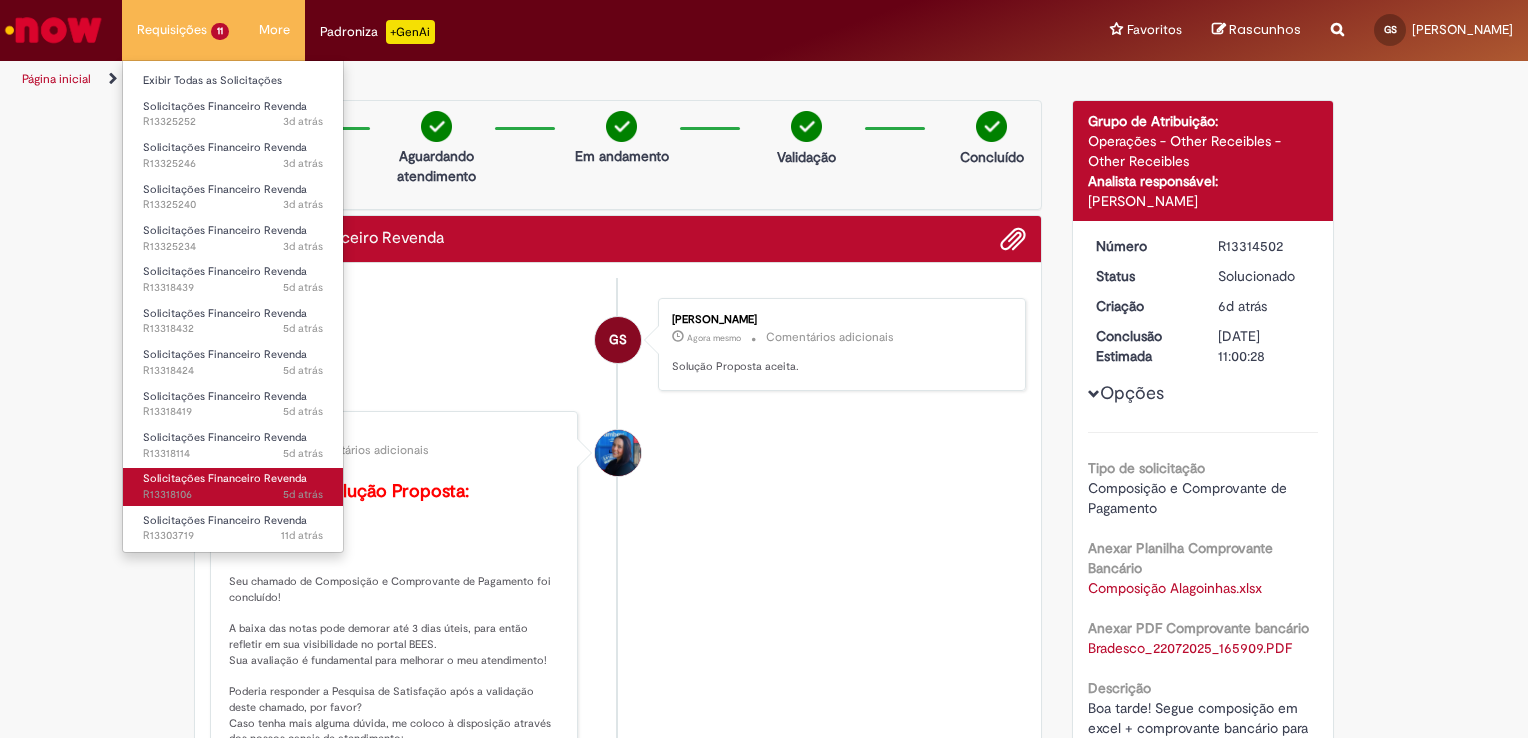 click on "Solicitações Financeiro Revenda" at bounding box center (225, 478) 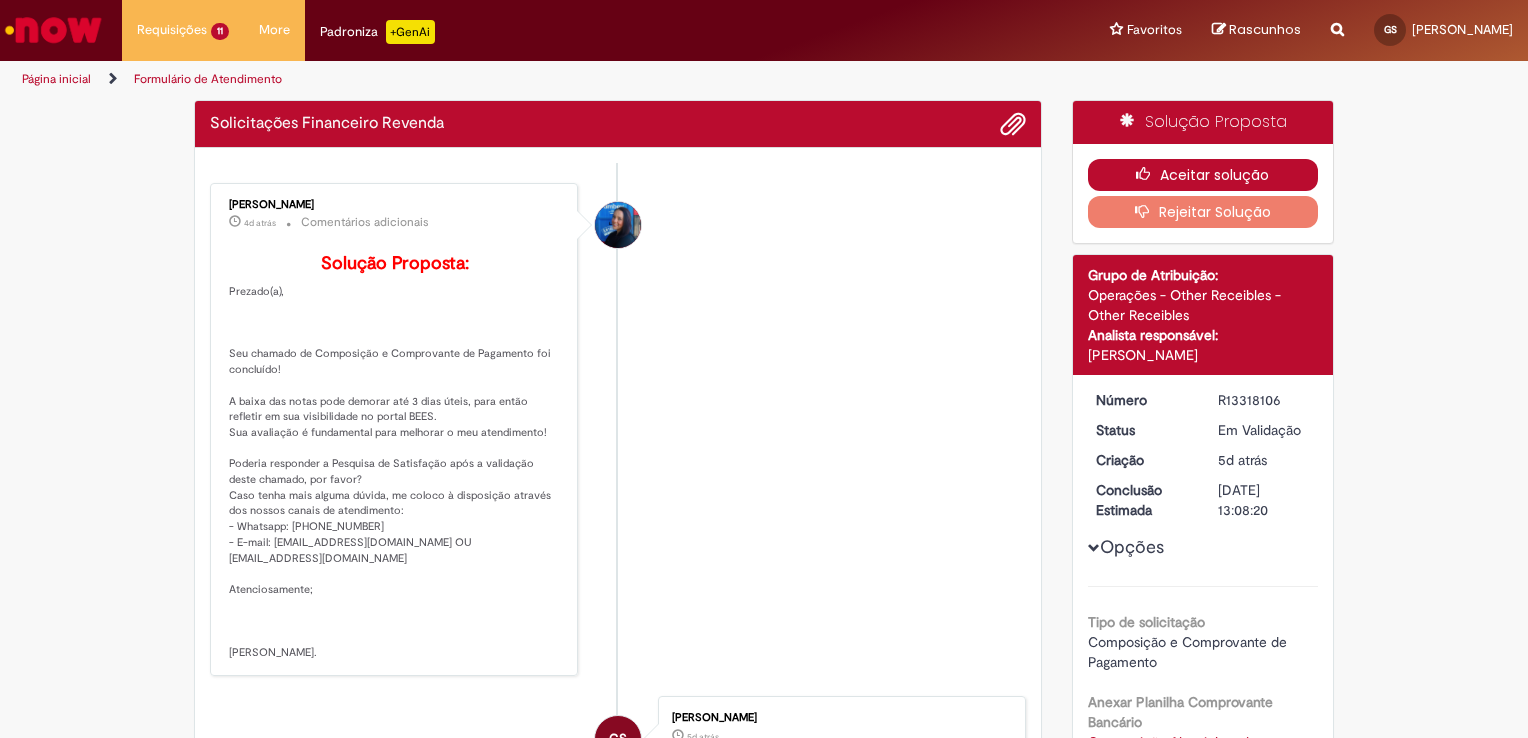 click on "Aceitar solução" at bounding box center (1203, 175) 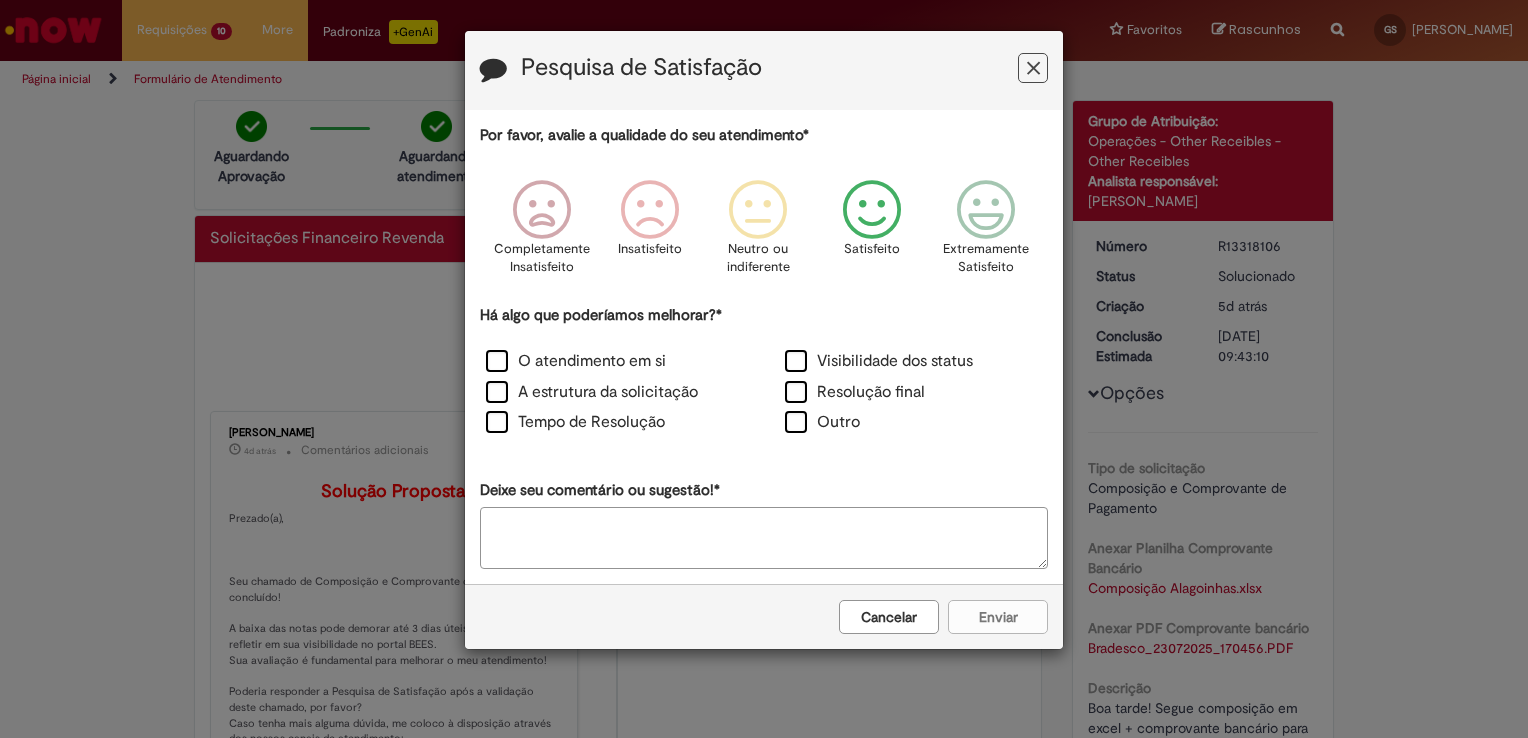click at bounding box center [872, 210] 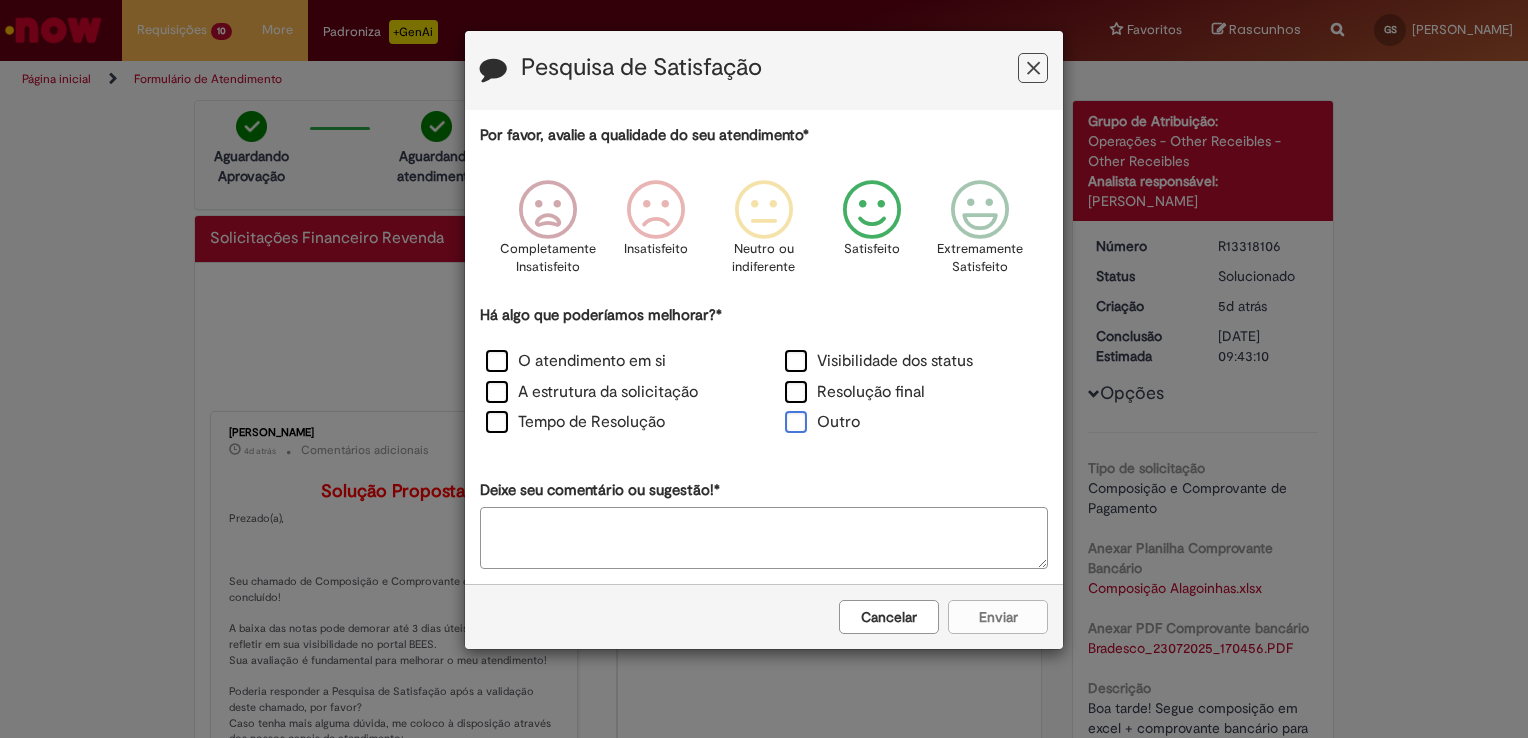 click on "Outro" at bounding box center [822, 422] 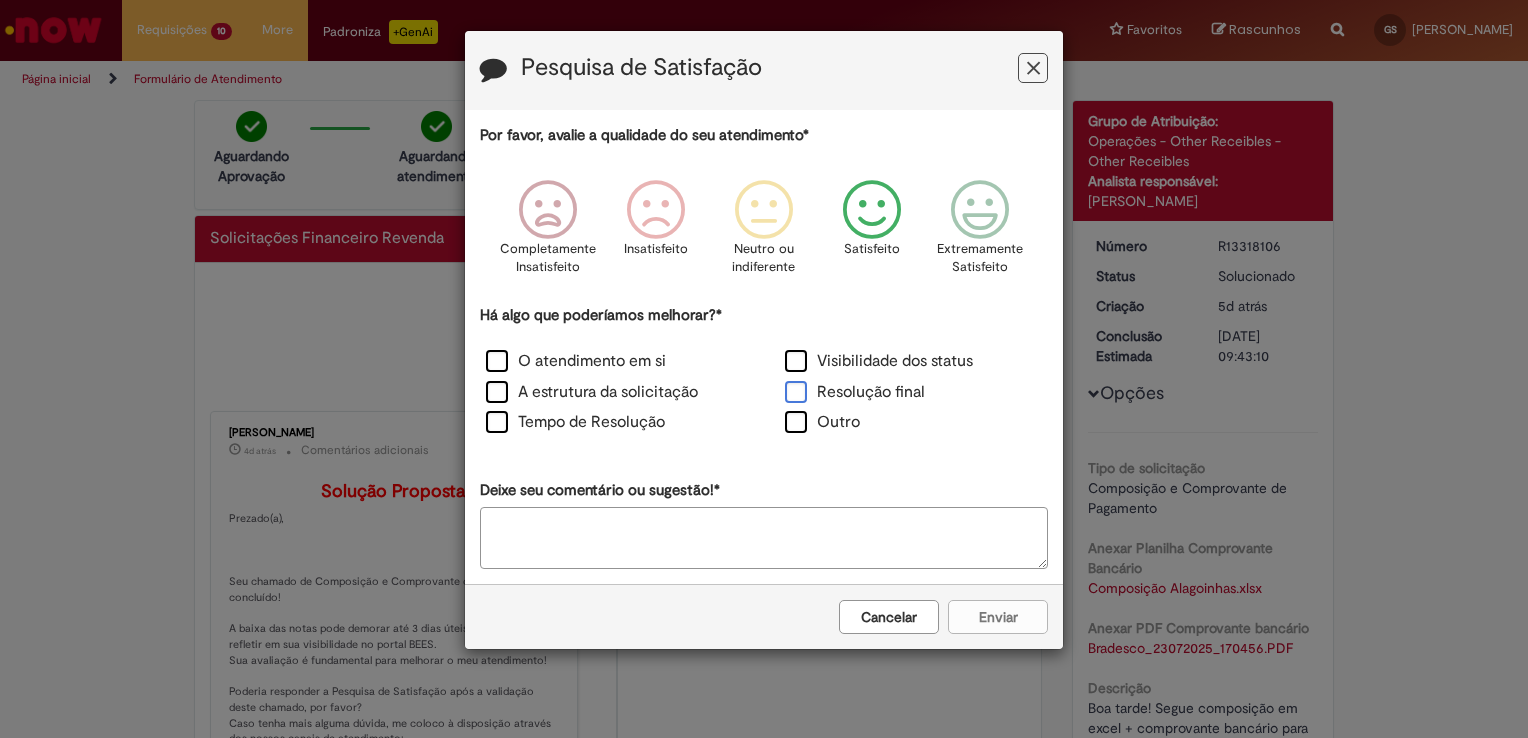click on "Resolução final" at bounding box center (855, 392) 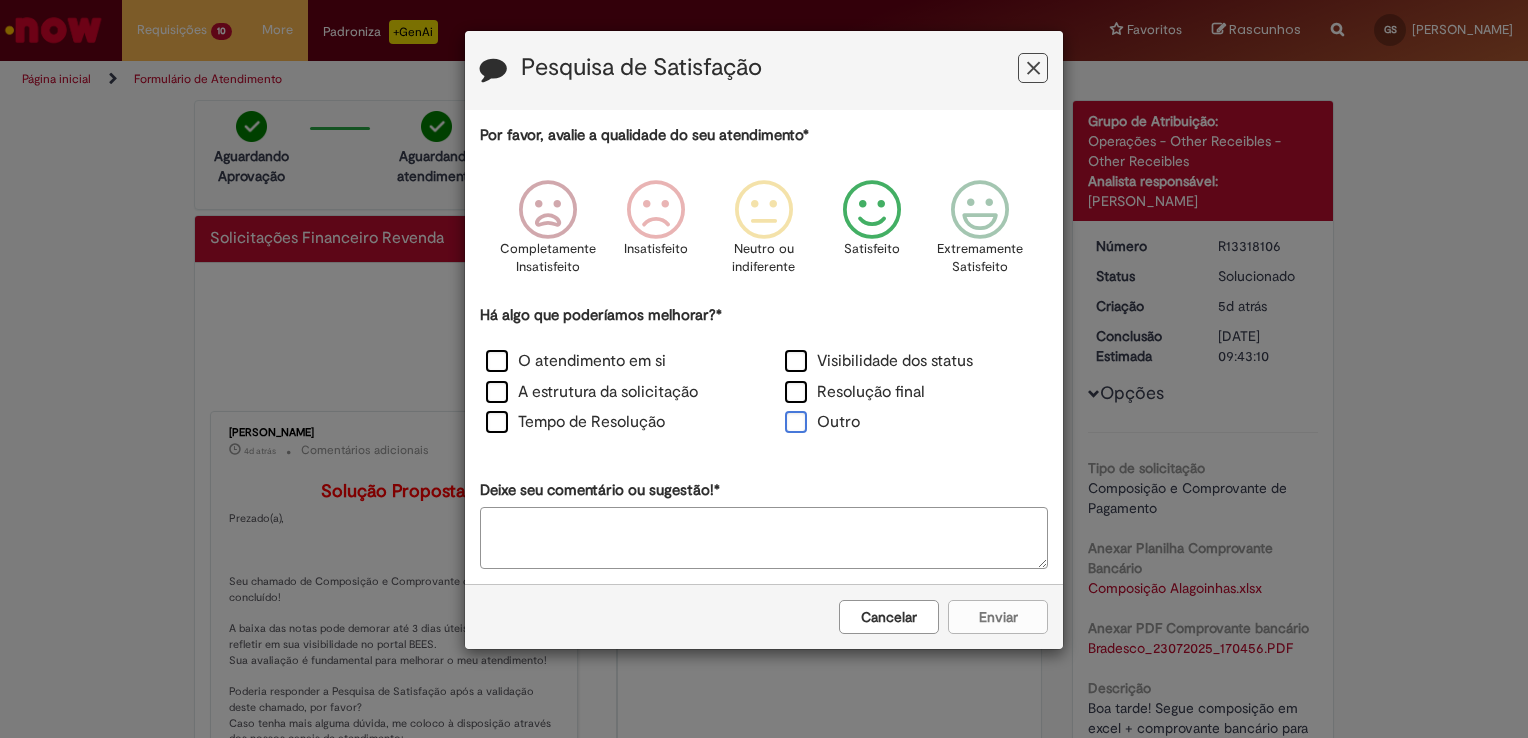 click on "Outro" at bounding box center (822, 422) 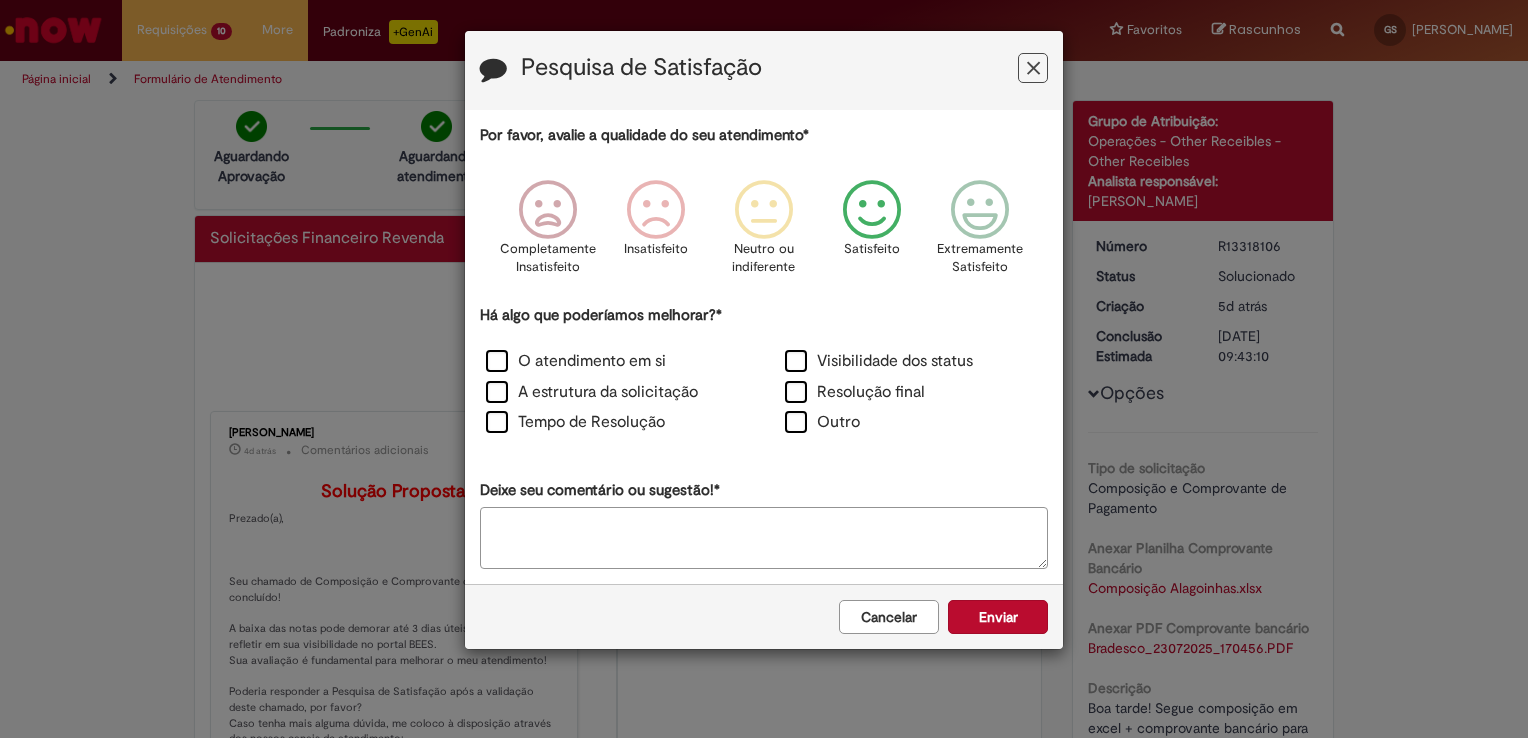 click on "Enviar" at bounding box center [998, 617] 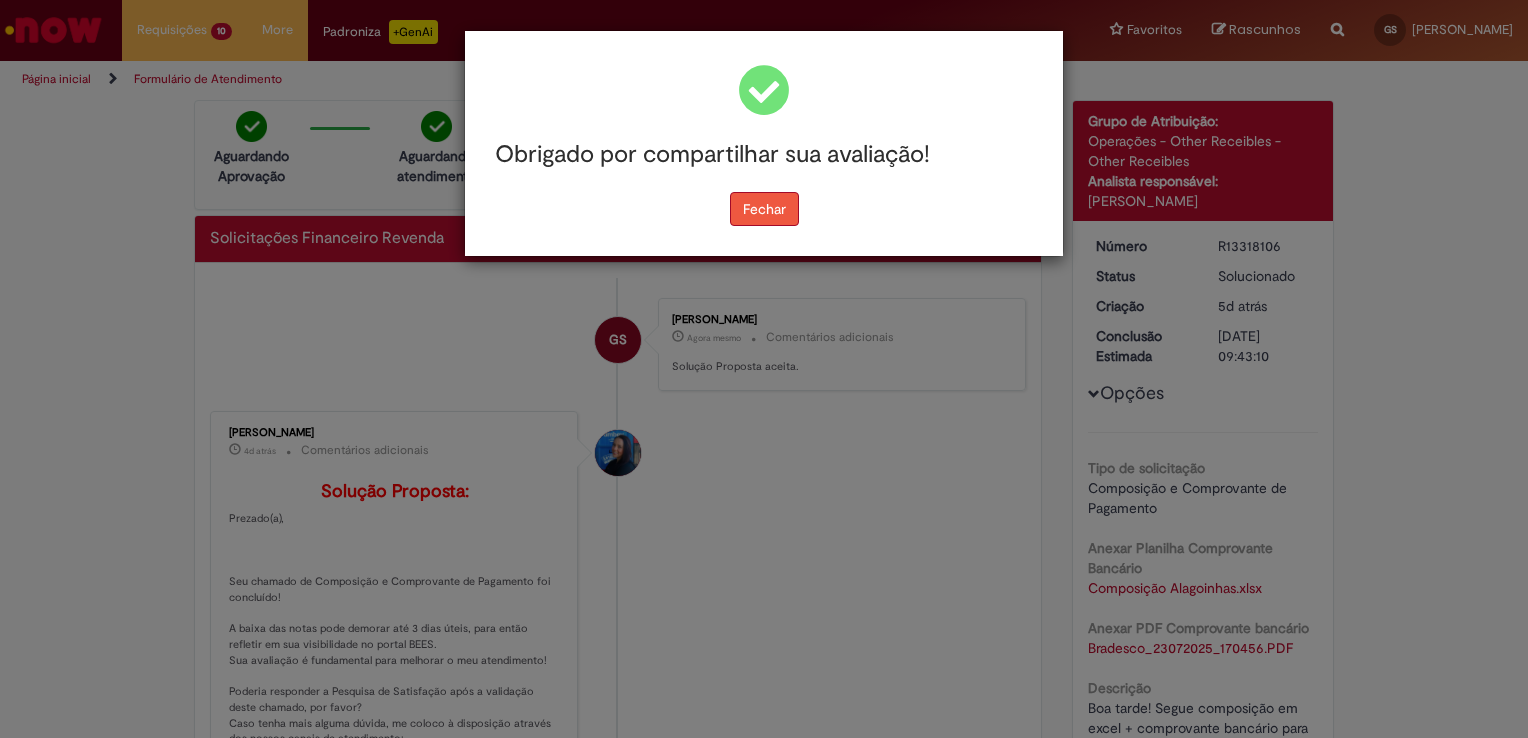 click on "Fechar" at bounding box center [764, 209] 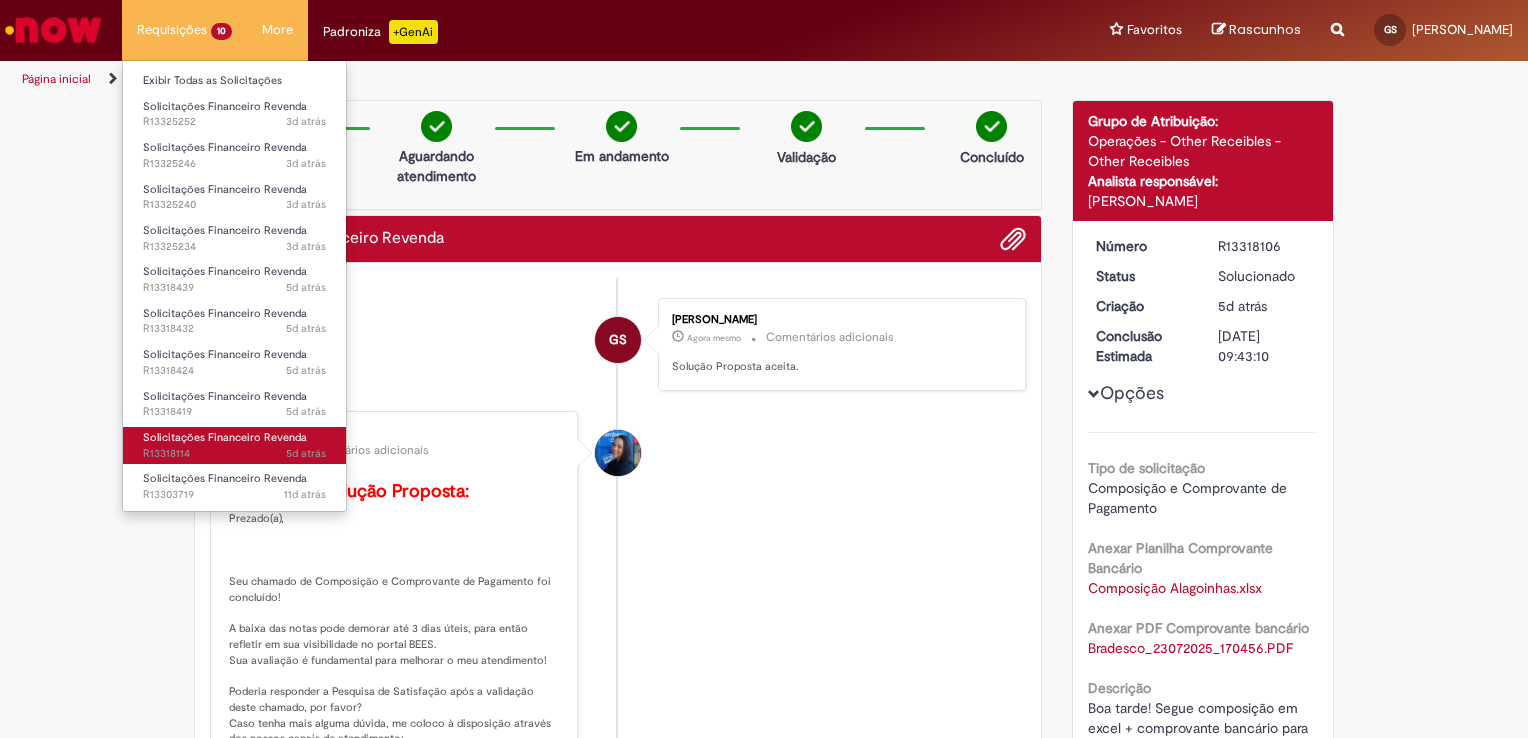 click on "Solicitações Financeiro Revenda" at bounding box center [225, 437] 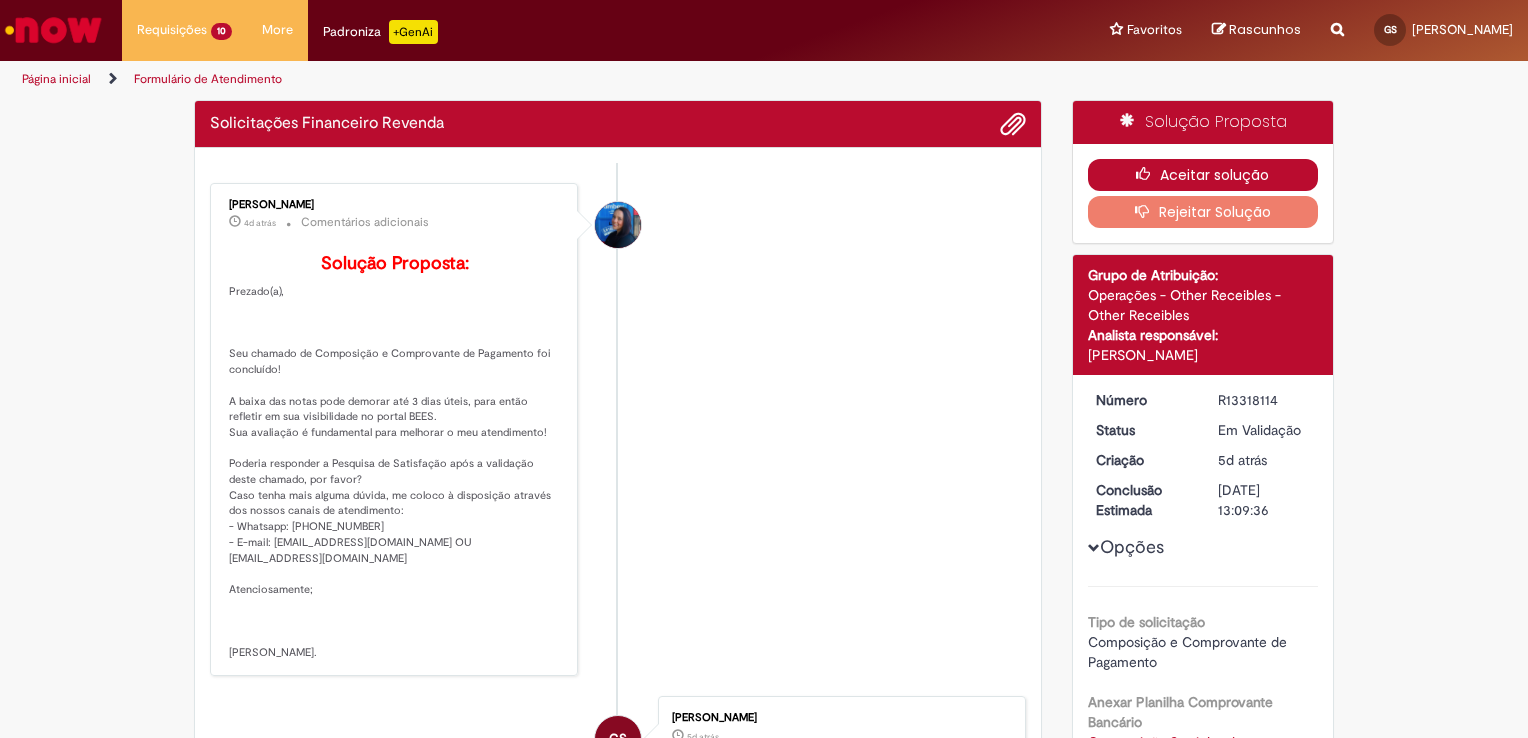 click on "Aceitar solução" at bounding box center (1203, 175) 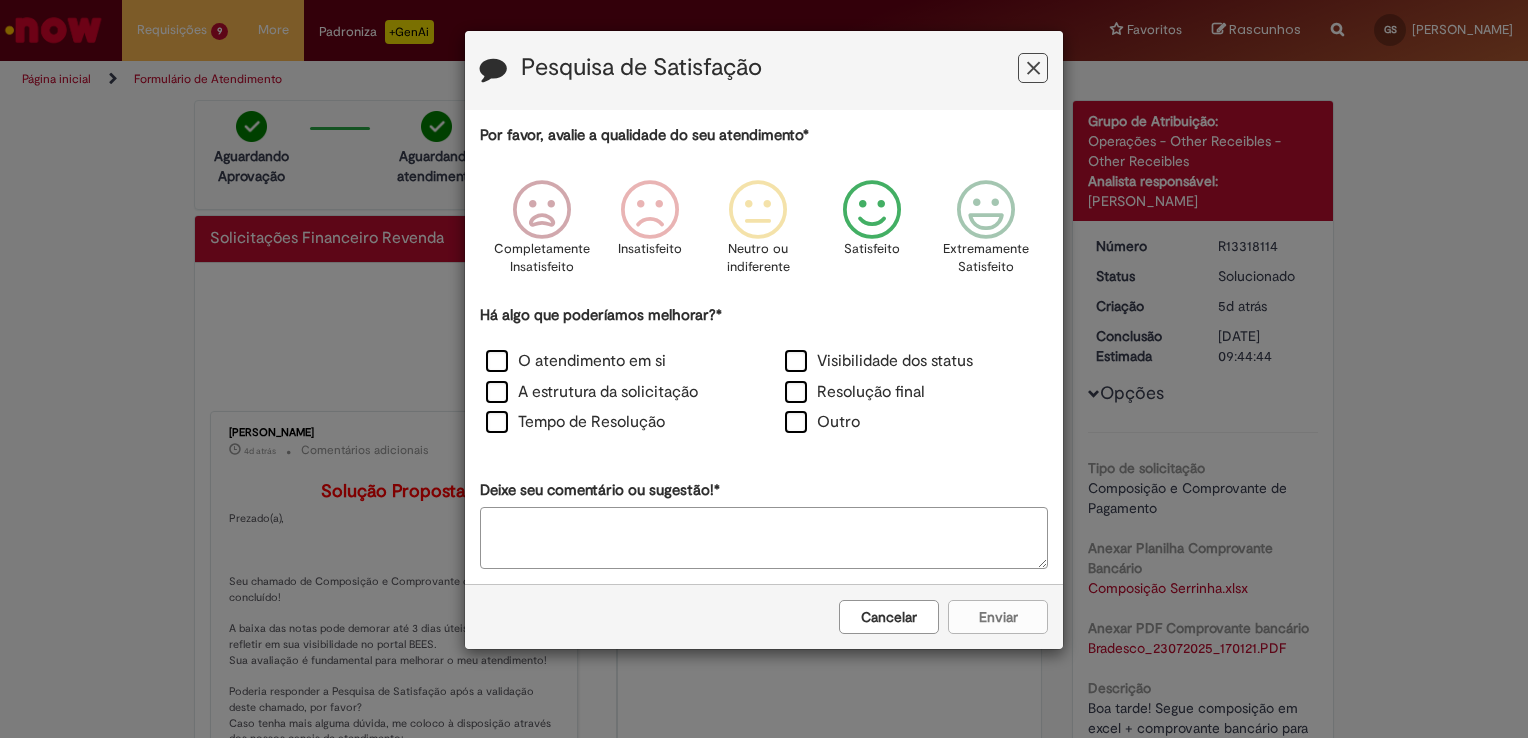 click at bounding box center (872, 210) 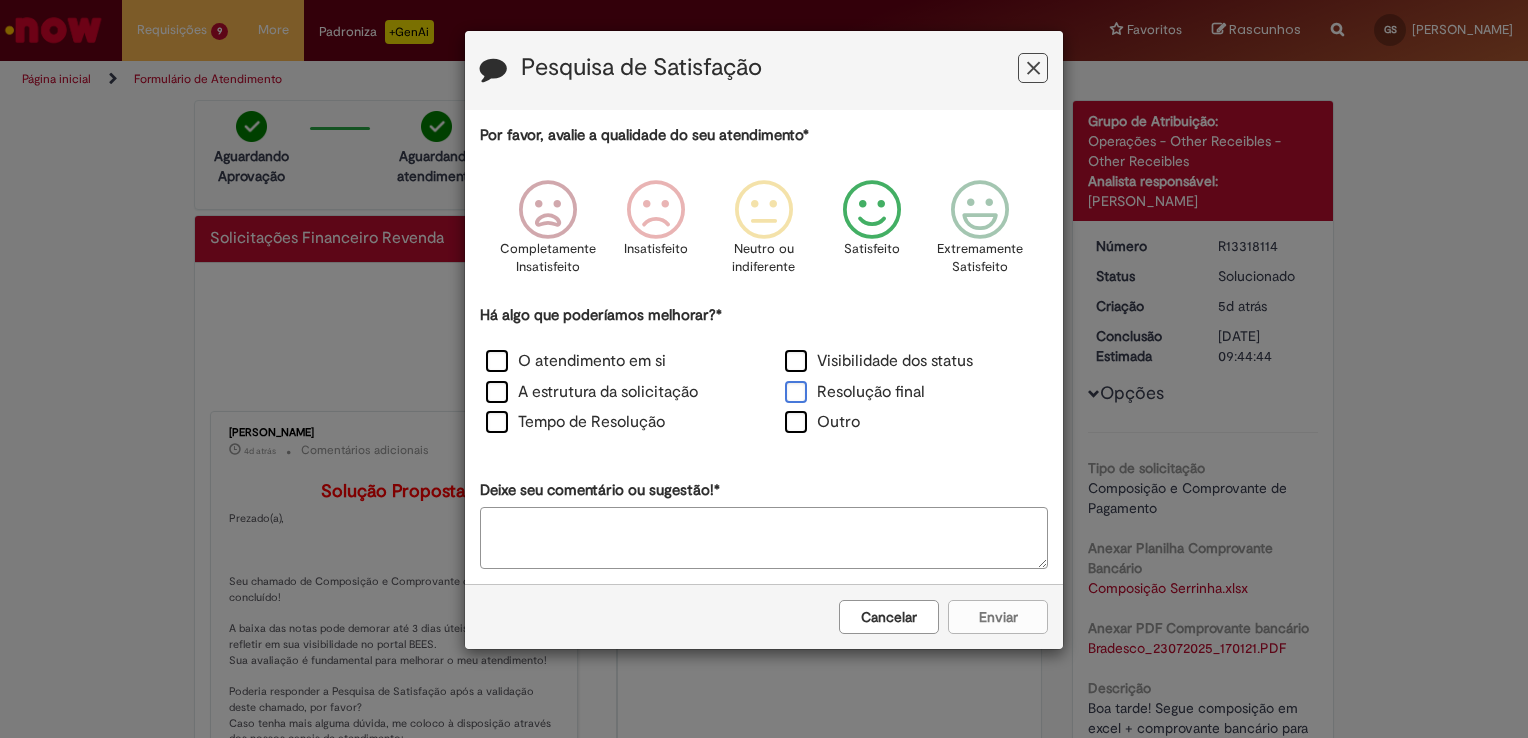click on "Resolução final" at bounding box center (855, 392) 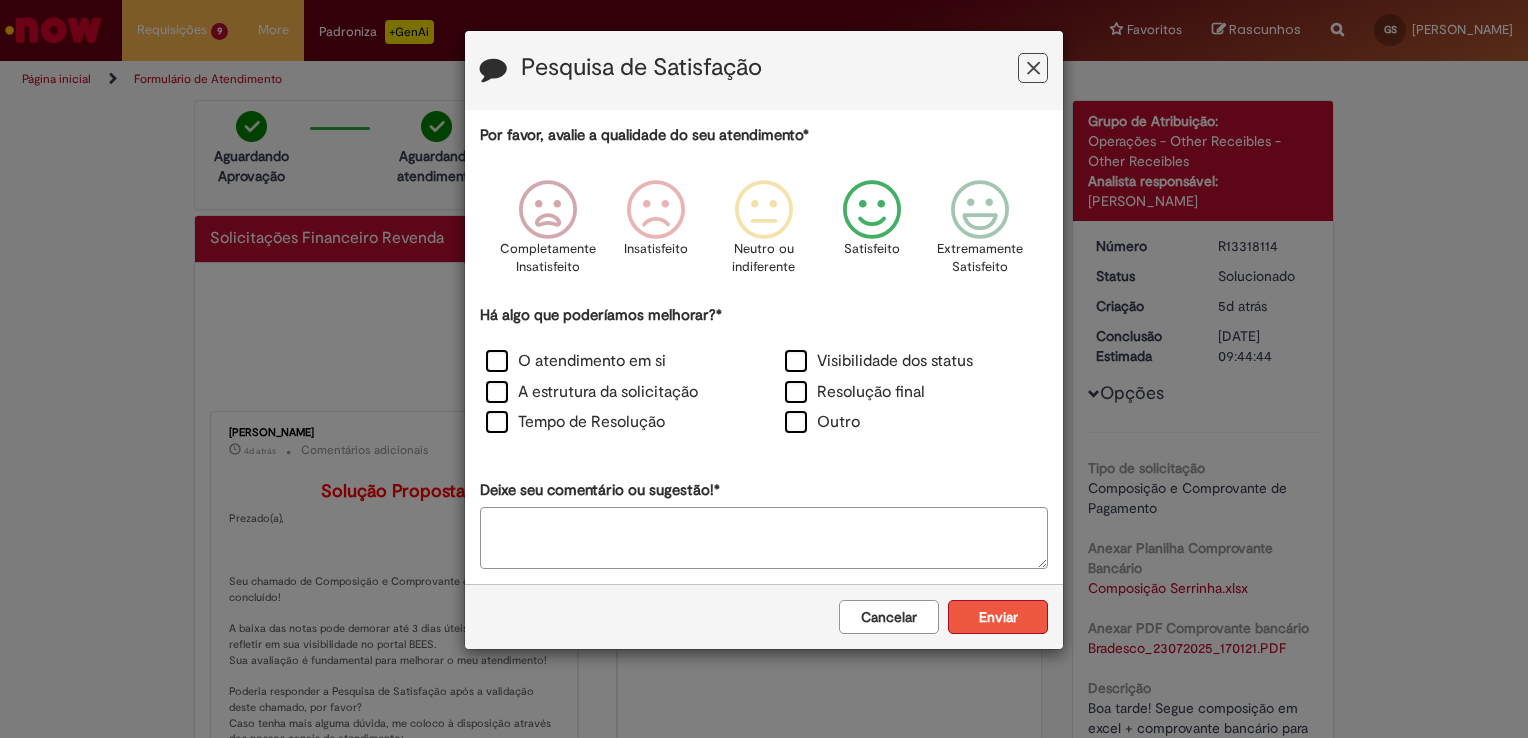 click on "Enviar" at bounding box center (998, 617) 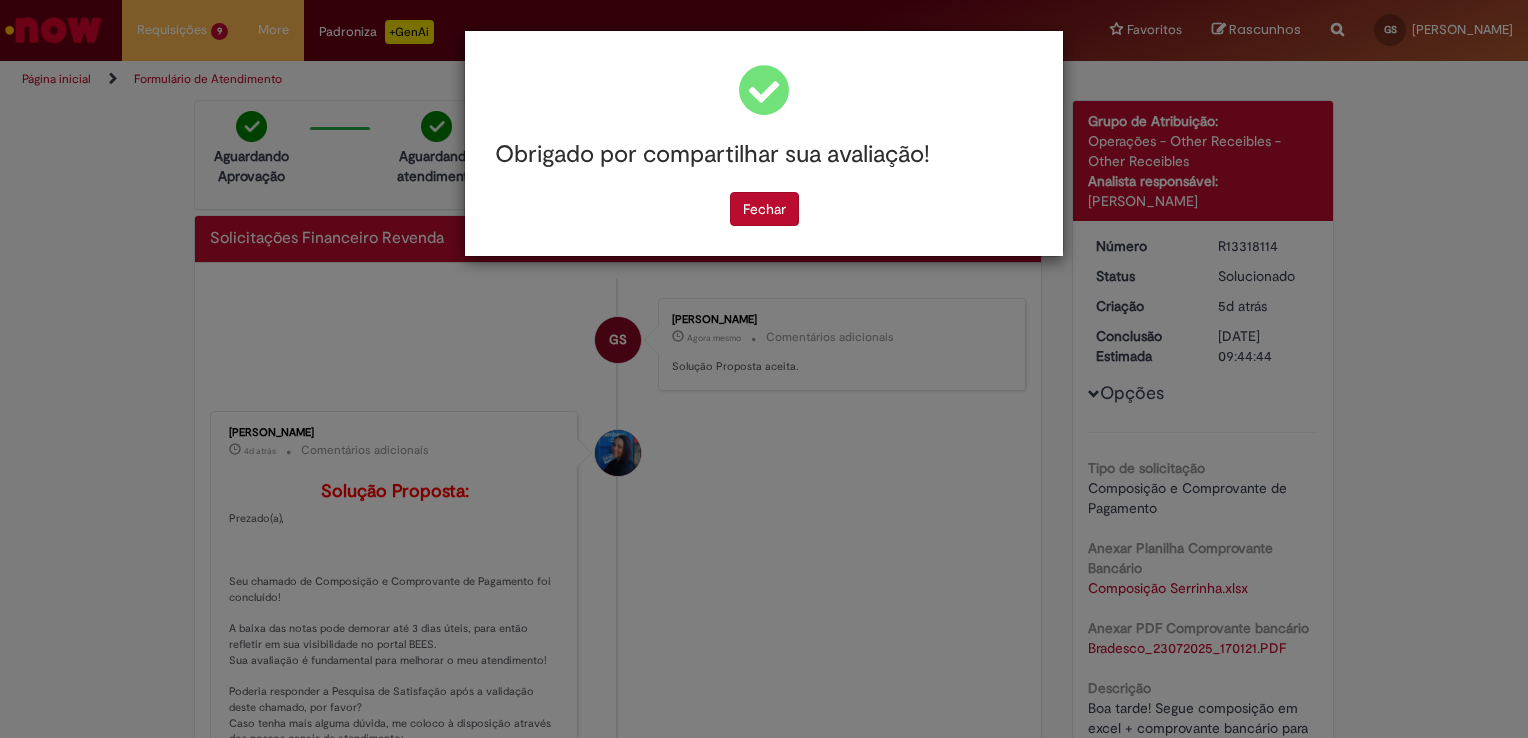 drag, startPoint x: 772, startPoint y: 210, endPoint x: 748, endPoint y: 214, distance: 24.33105 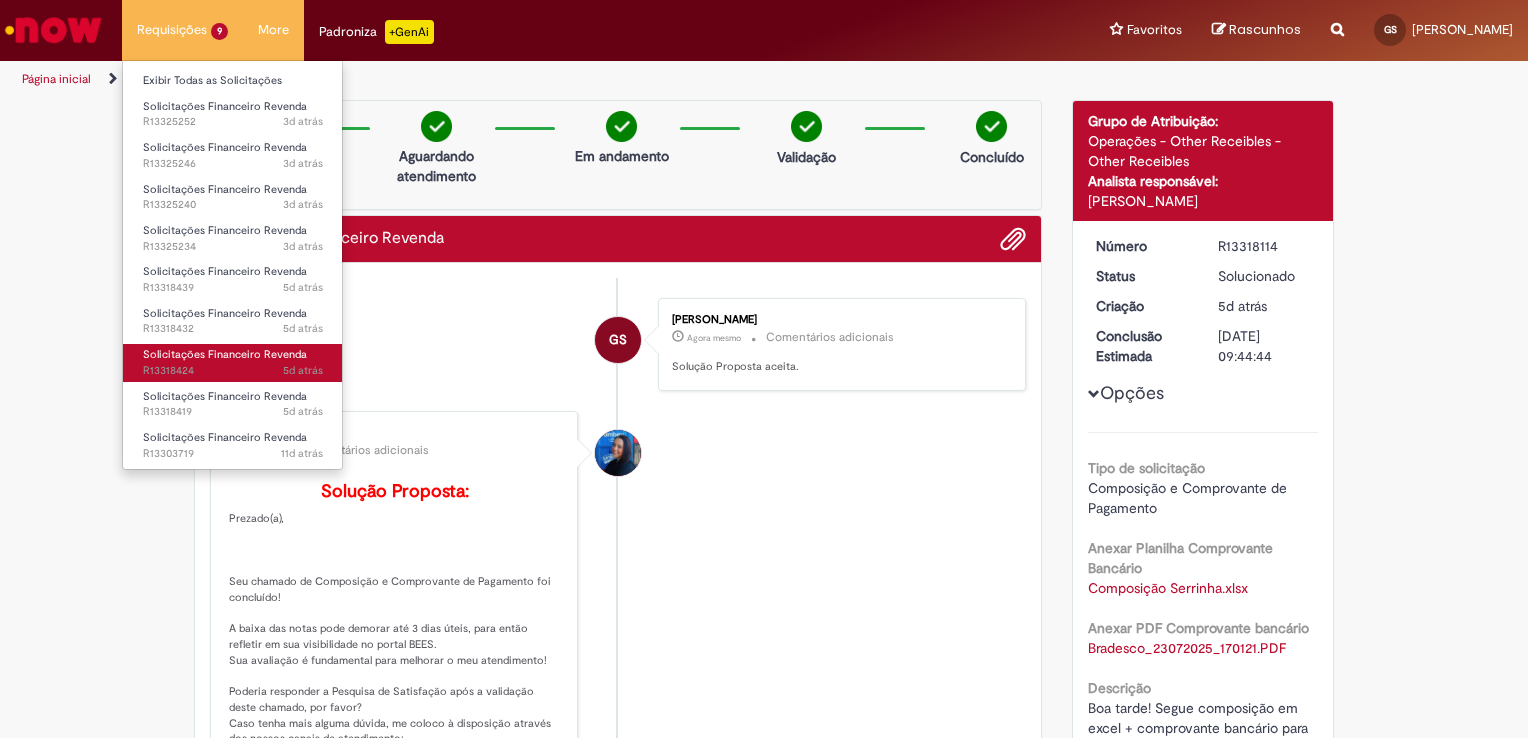 click on "5d atrás 5 dias atrás  R13318424" at bounding box center (233, 371) 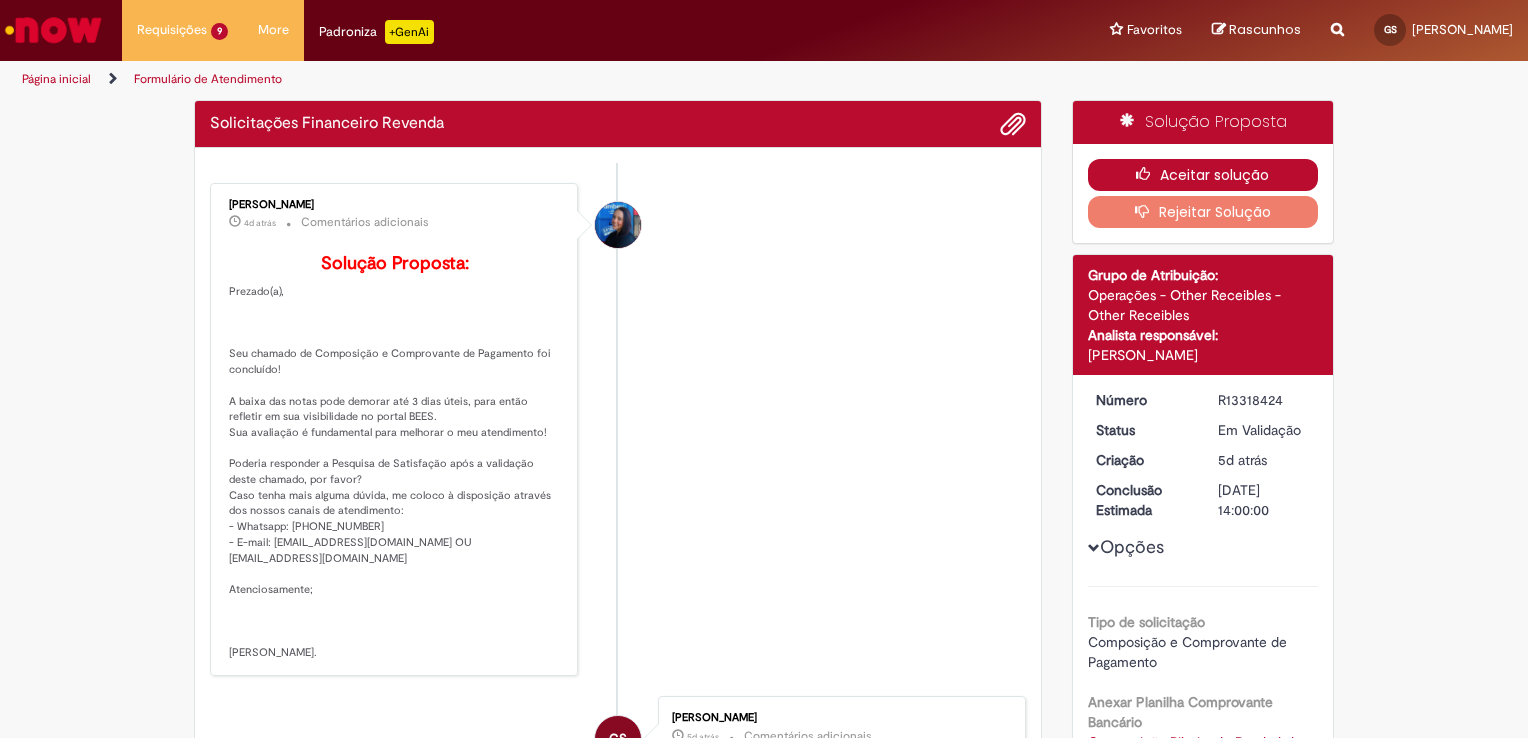 click on "Aceitar solução" at bounding box center [1203, 175] 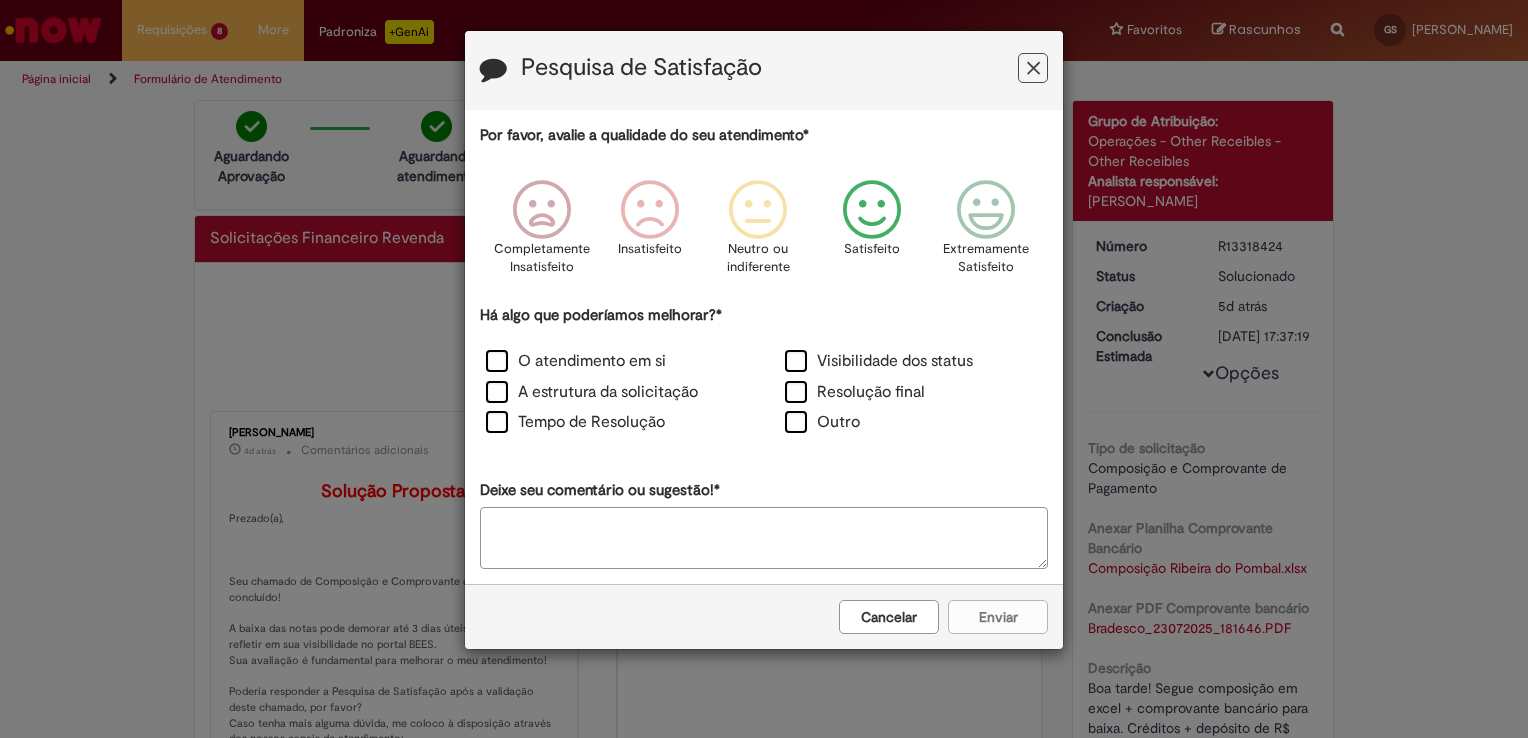 click at bounding box center (872, 210) 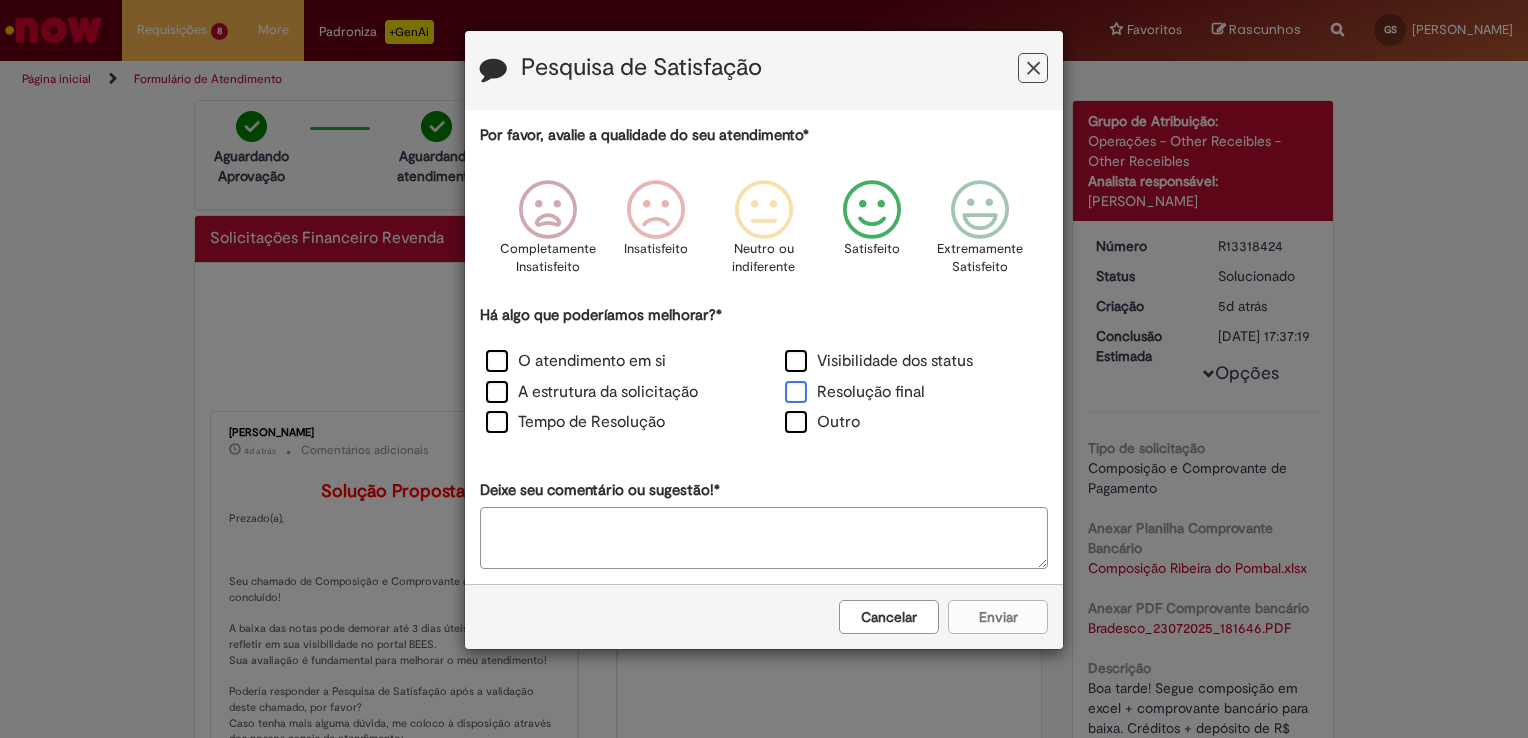 click on "Resolução final" at bounding box center [855, 392] 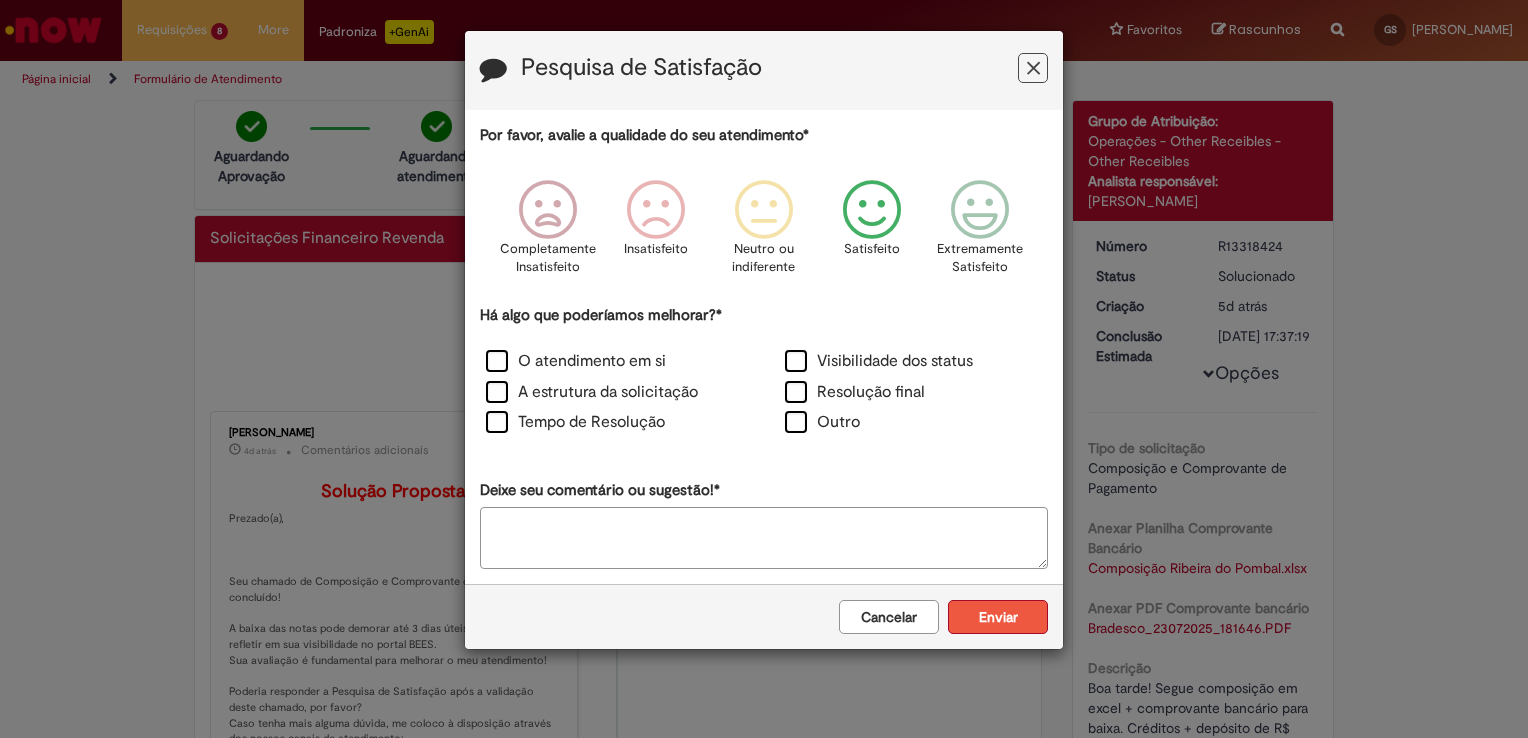 click on "Enviar" at bounding box center (998, 617) 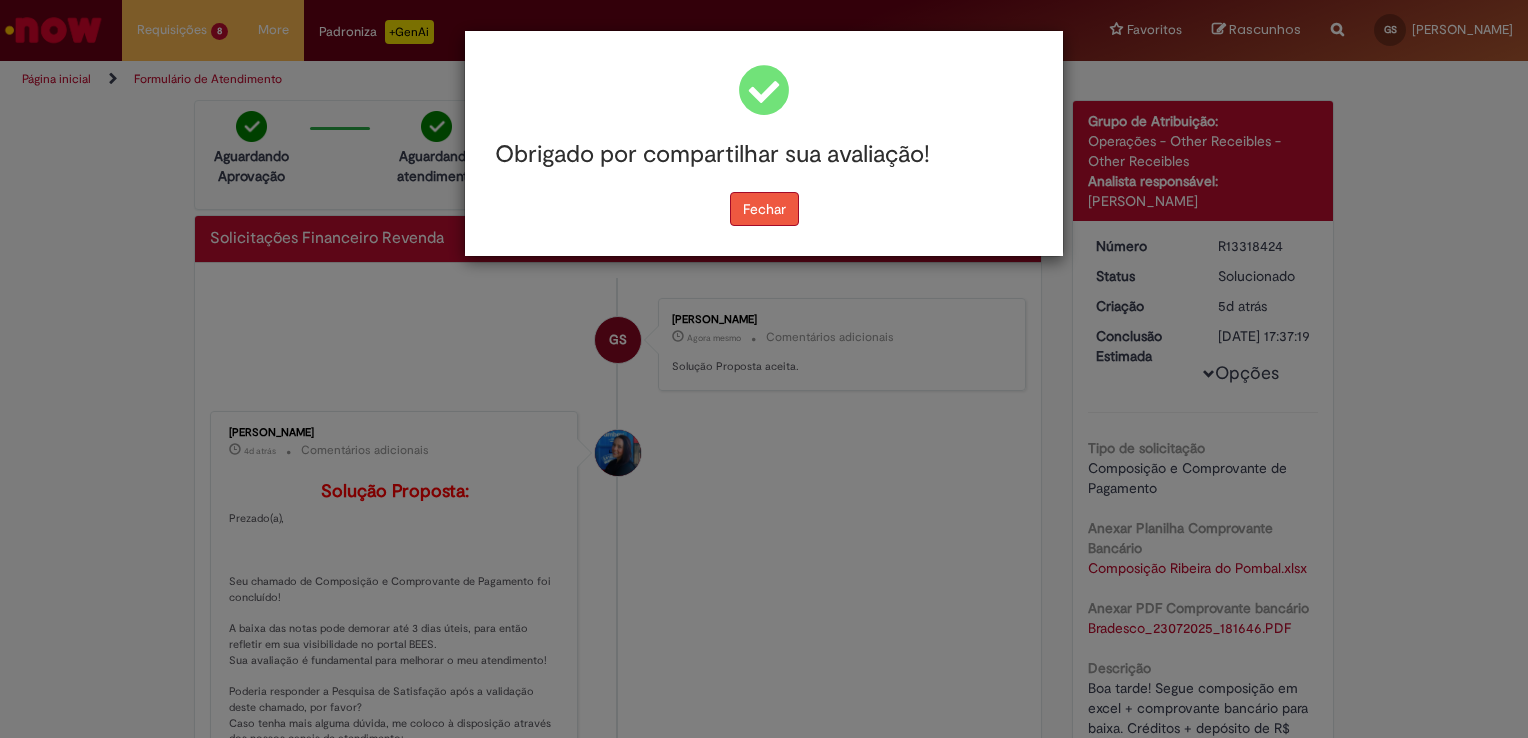 click on "Fechar" at bounding box center (764, 209) 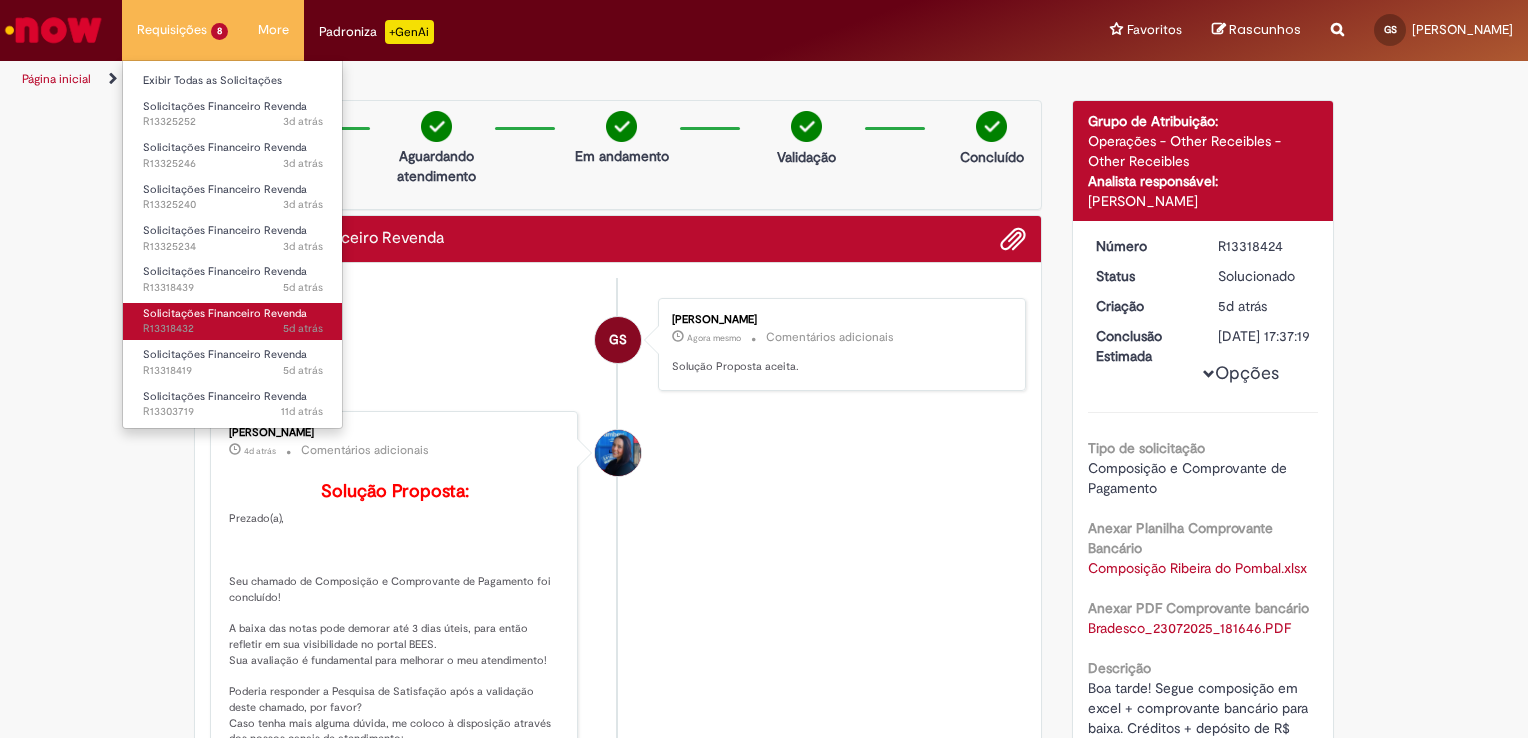 click on "Solicitações Financeiro Revenda" at bounding box center (225, 313) 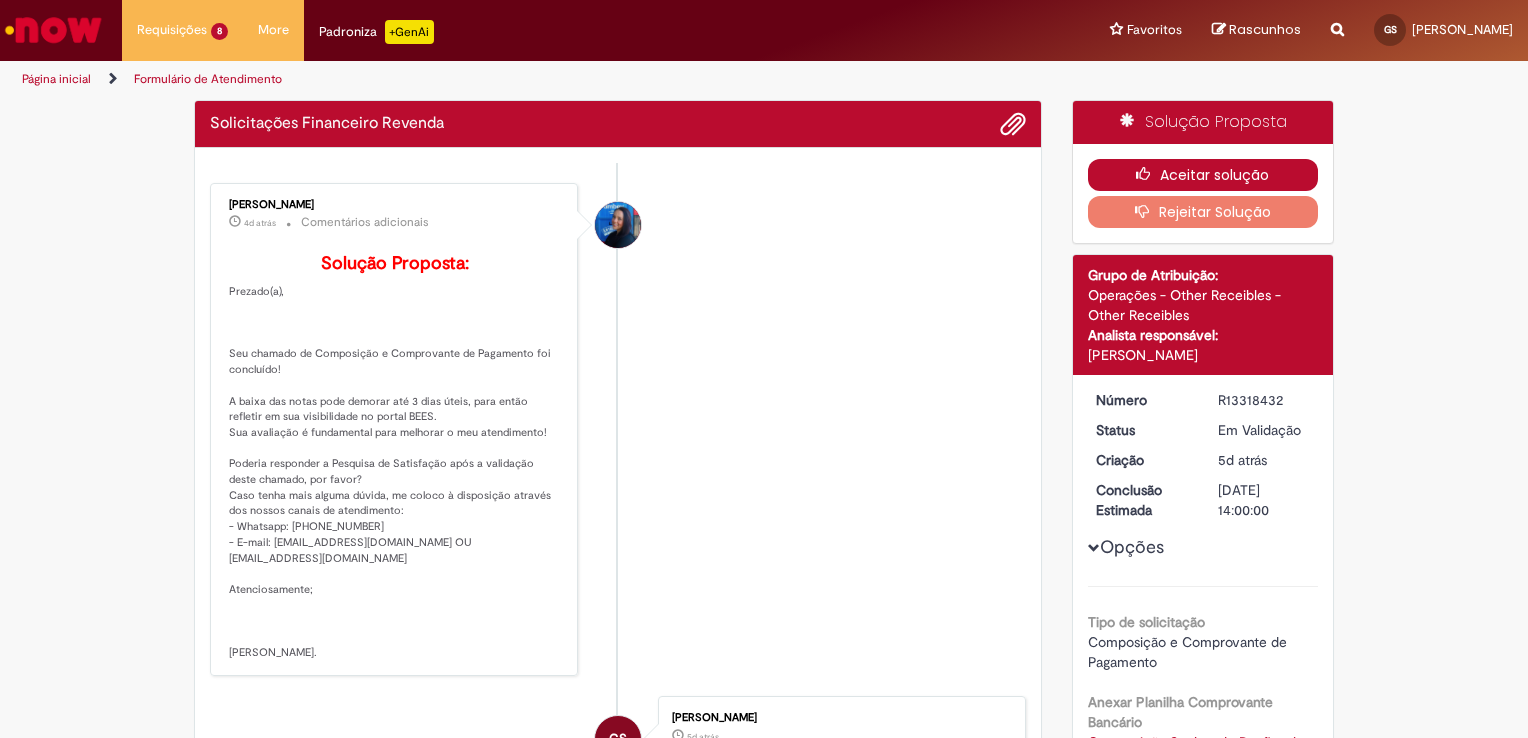 click on "Aceitar solução" at bounding box center (1203, 175) 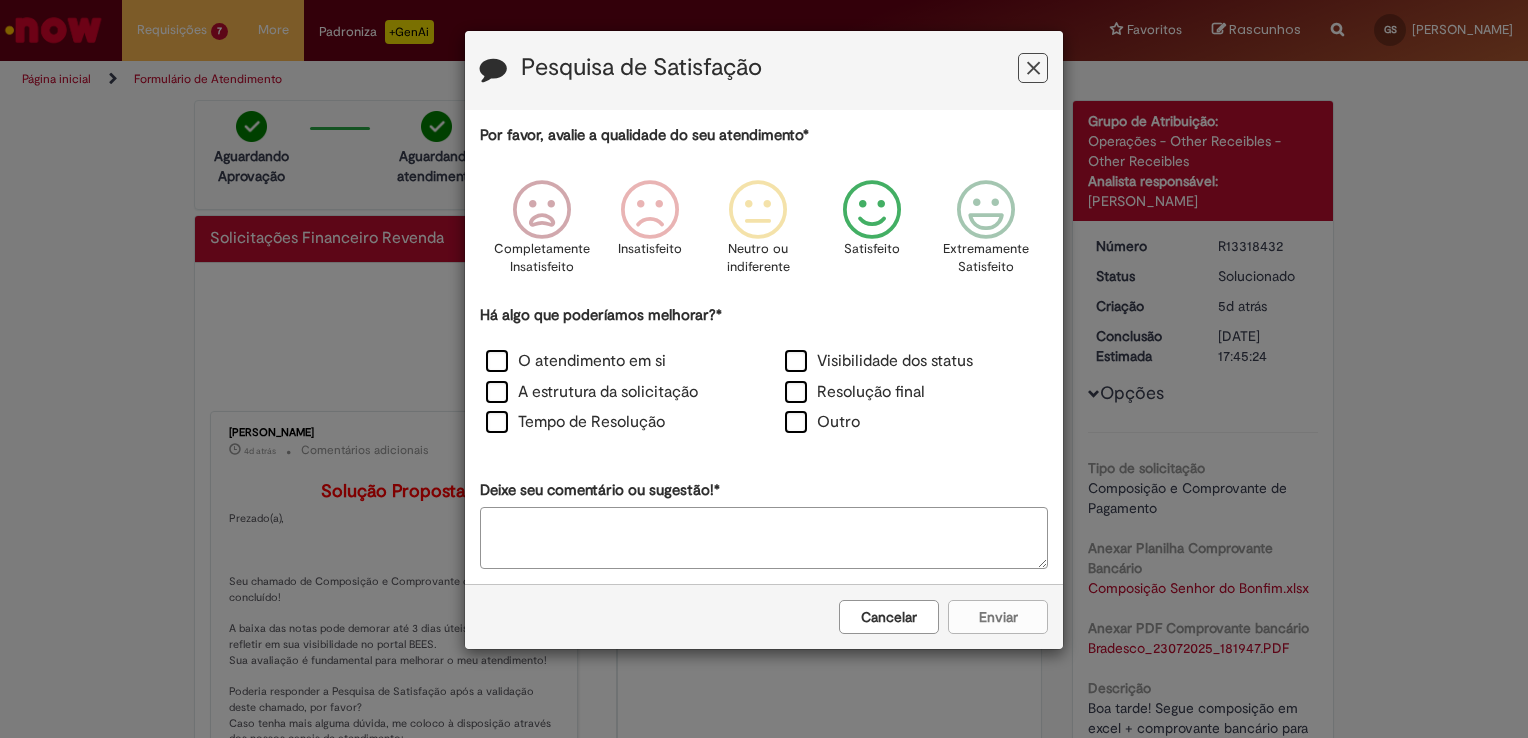 click at bounding box center [872, 210] 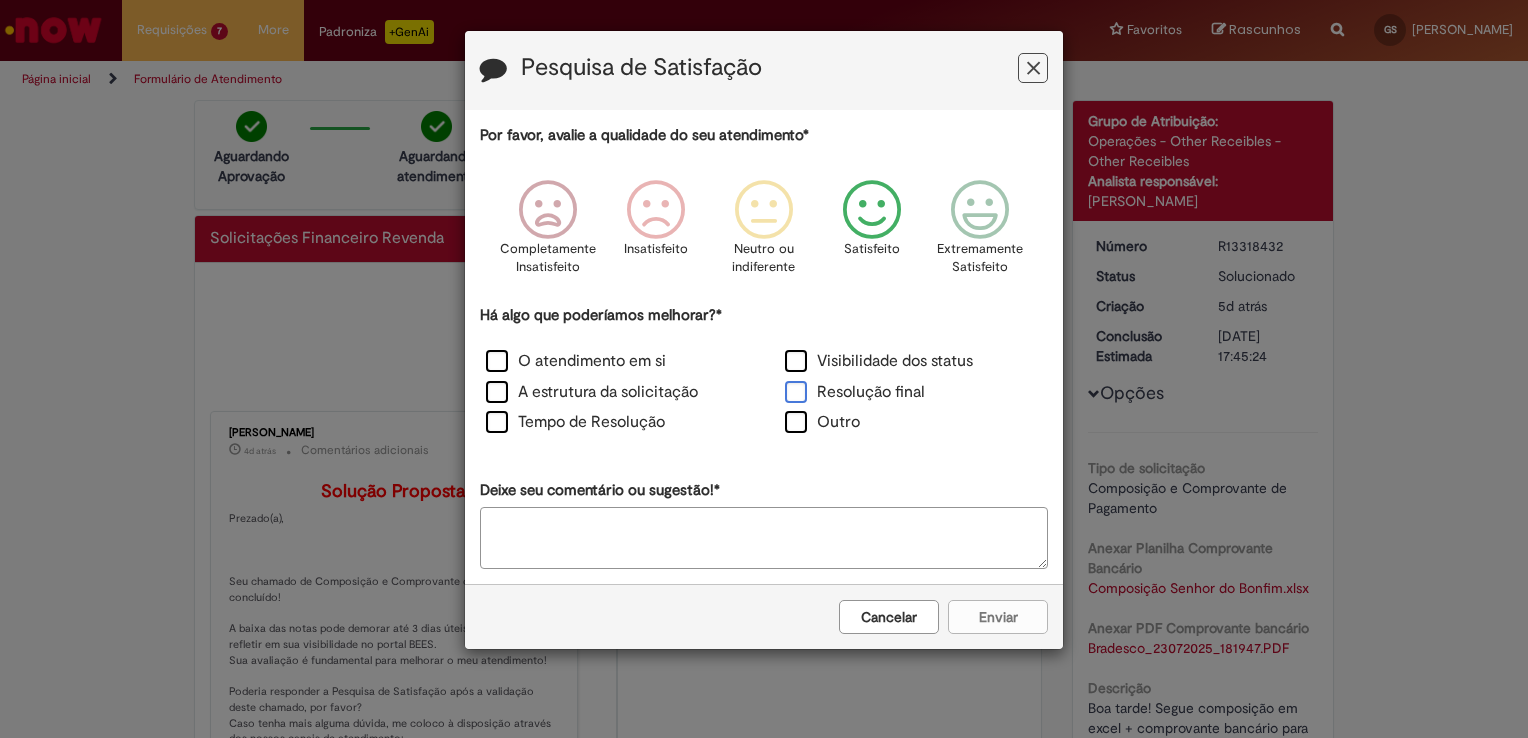 click on "Resolução final" at bounding box center (855, 392) 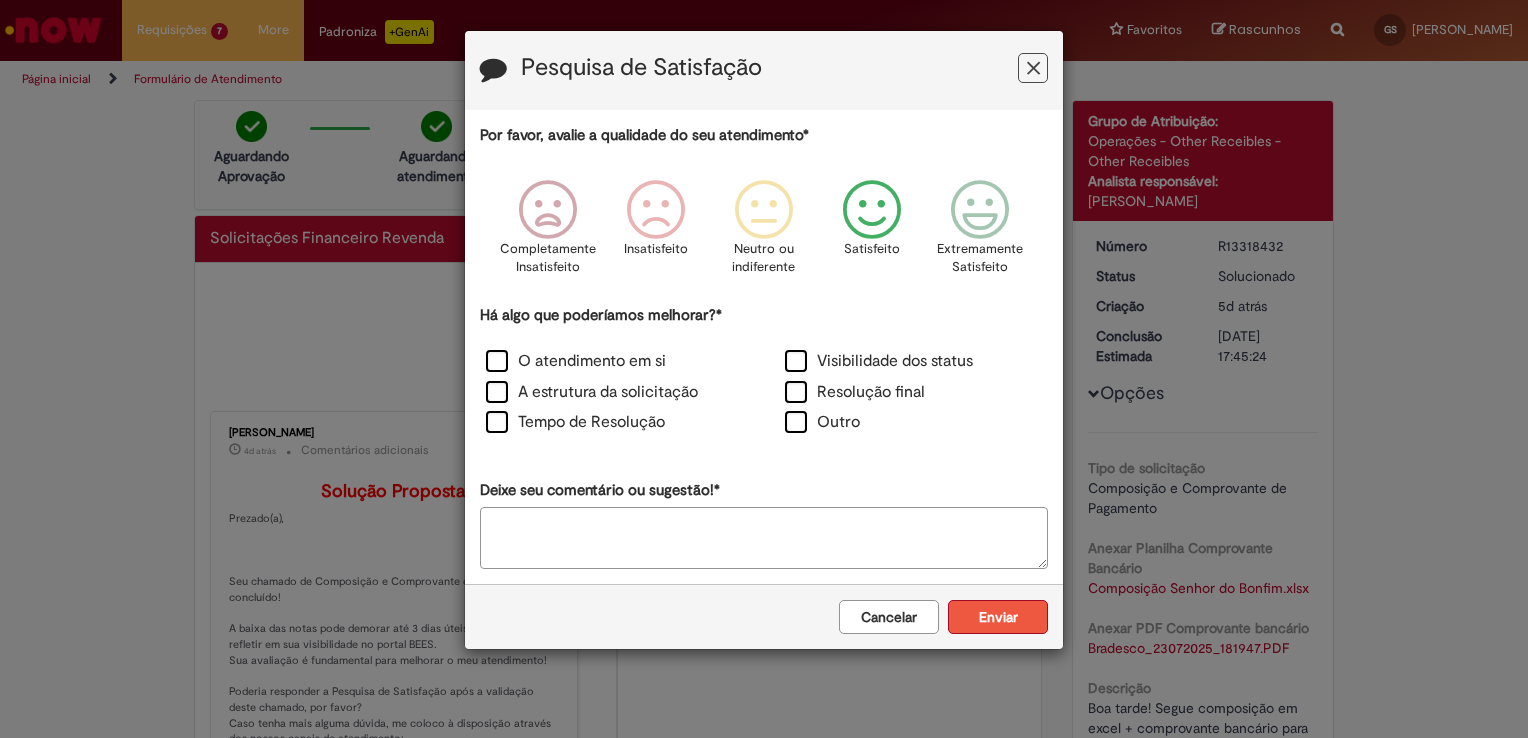 click on "Enviar" at bounding box center (998, 617) 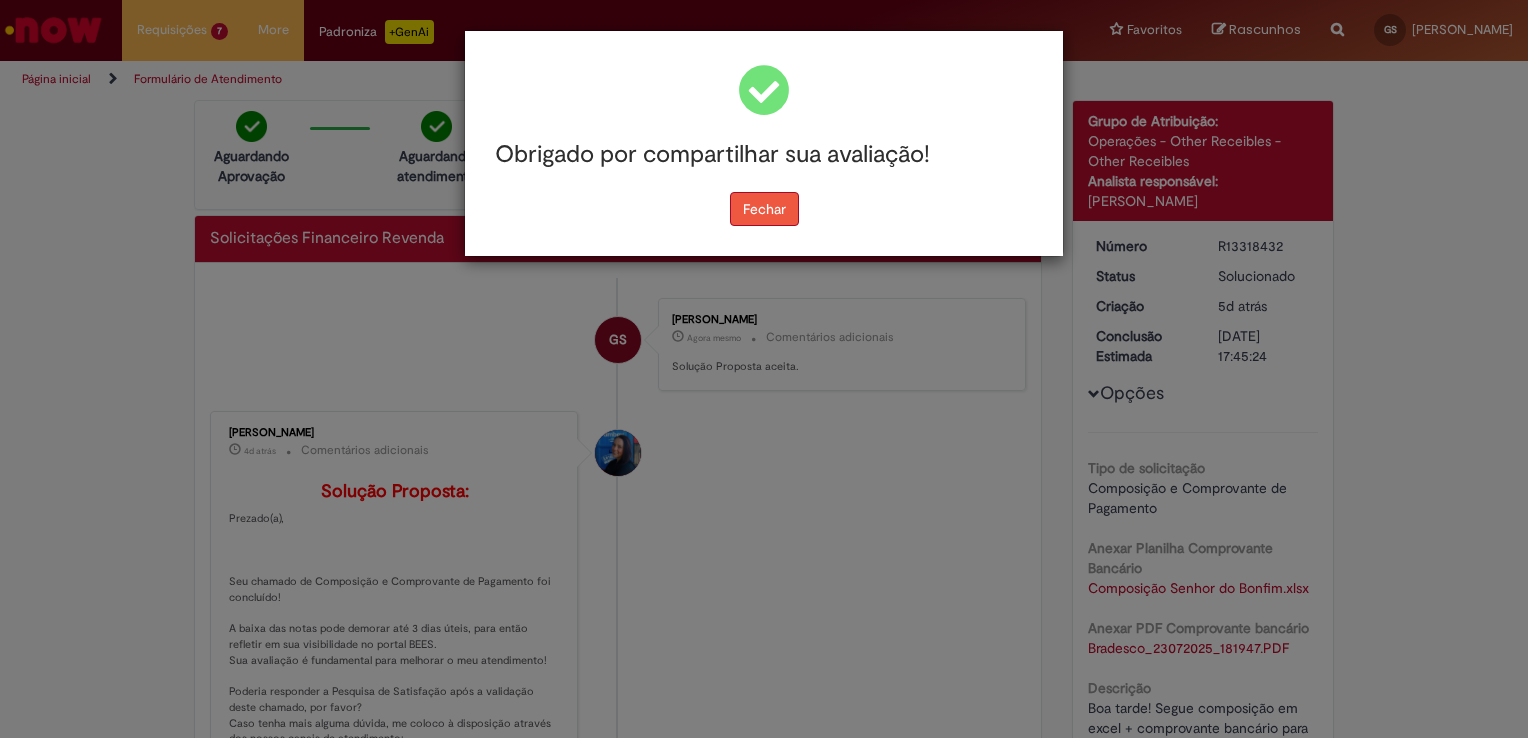 click on "Fechar" at bounding box center [764, 209] 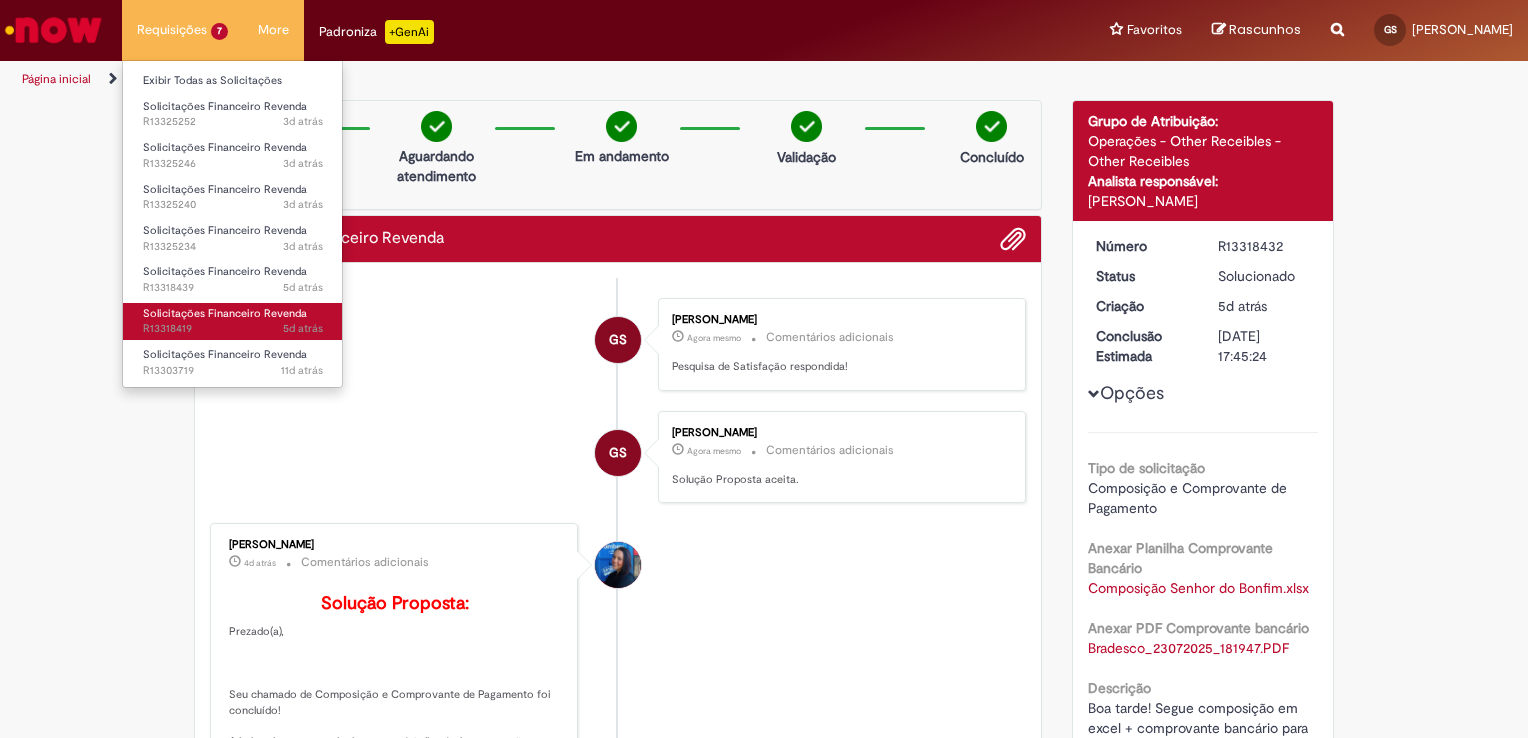 click on "Solicitações Financeiro Revenda
5d atrás 5 dias atrás  R13318419" at bounding box center (233, 321) 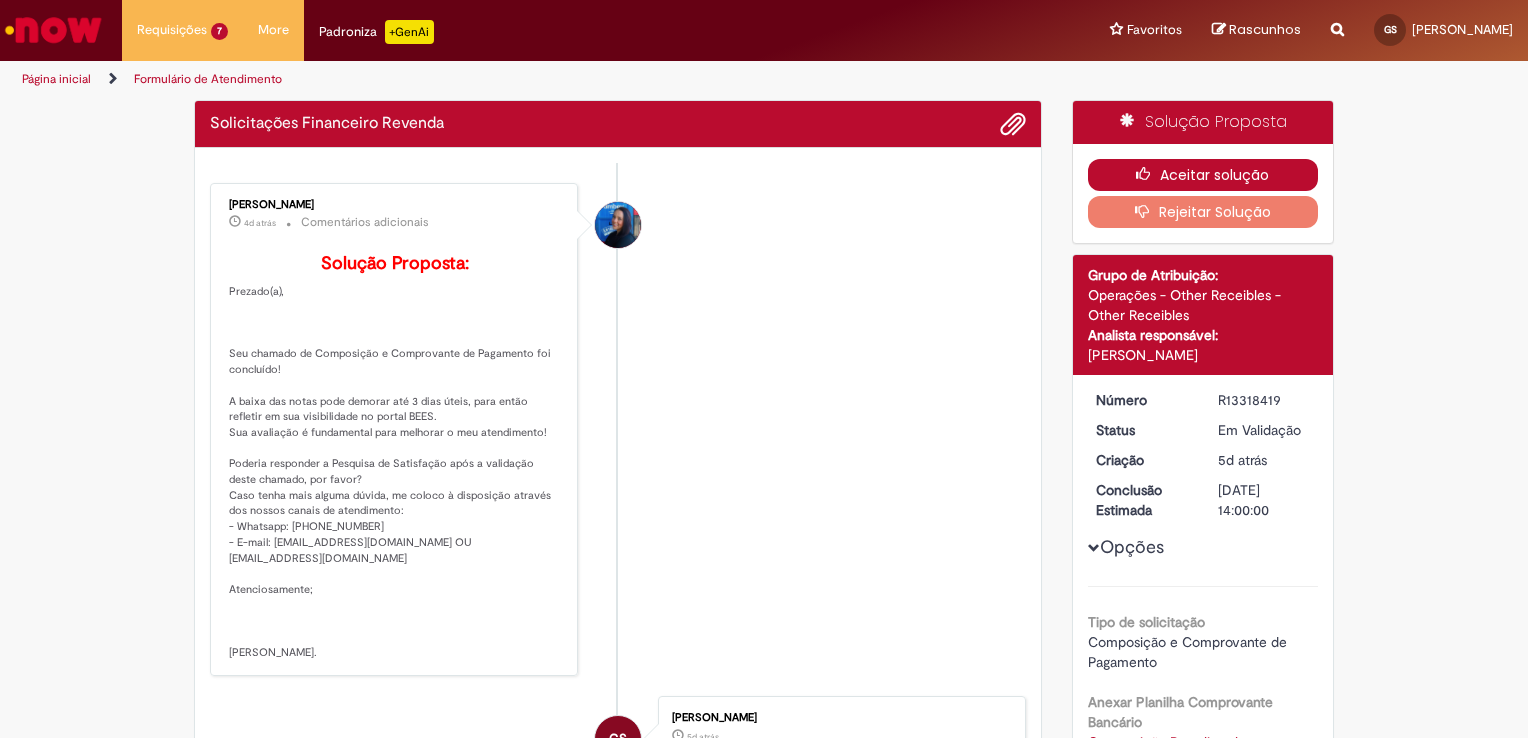 click on "Aceitar solução" at bounding box center (1203, 175) 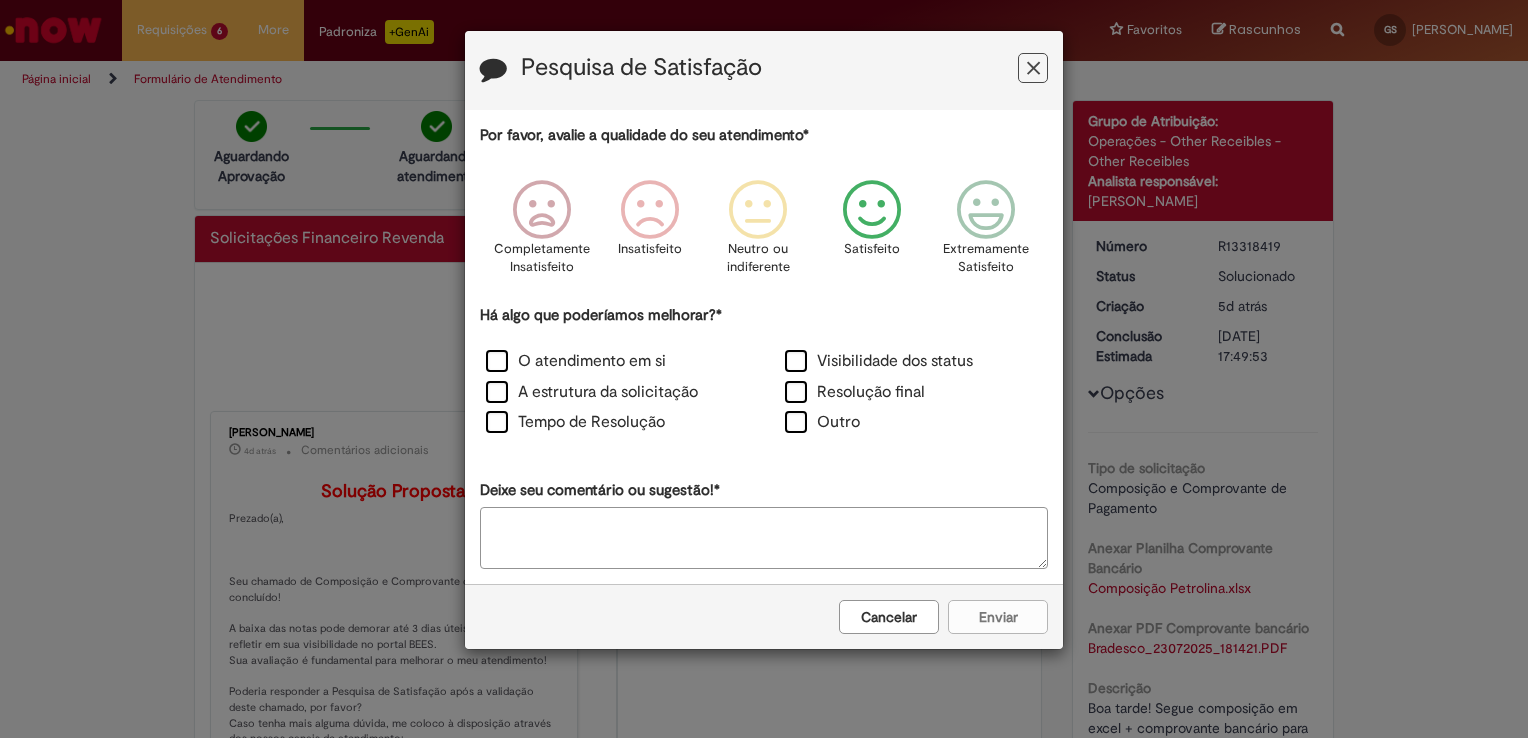 click at bounding box center [872, 210] 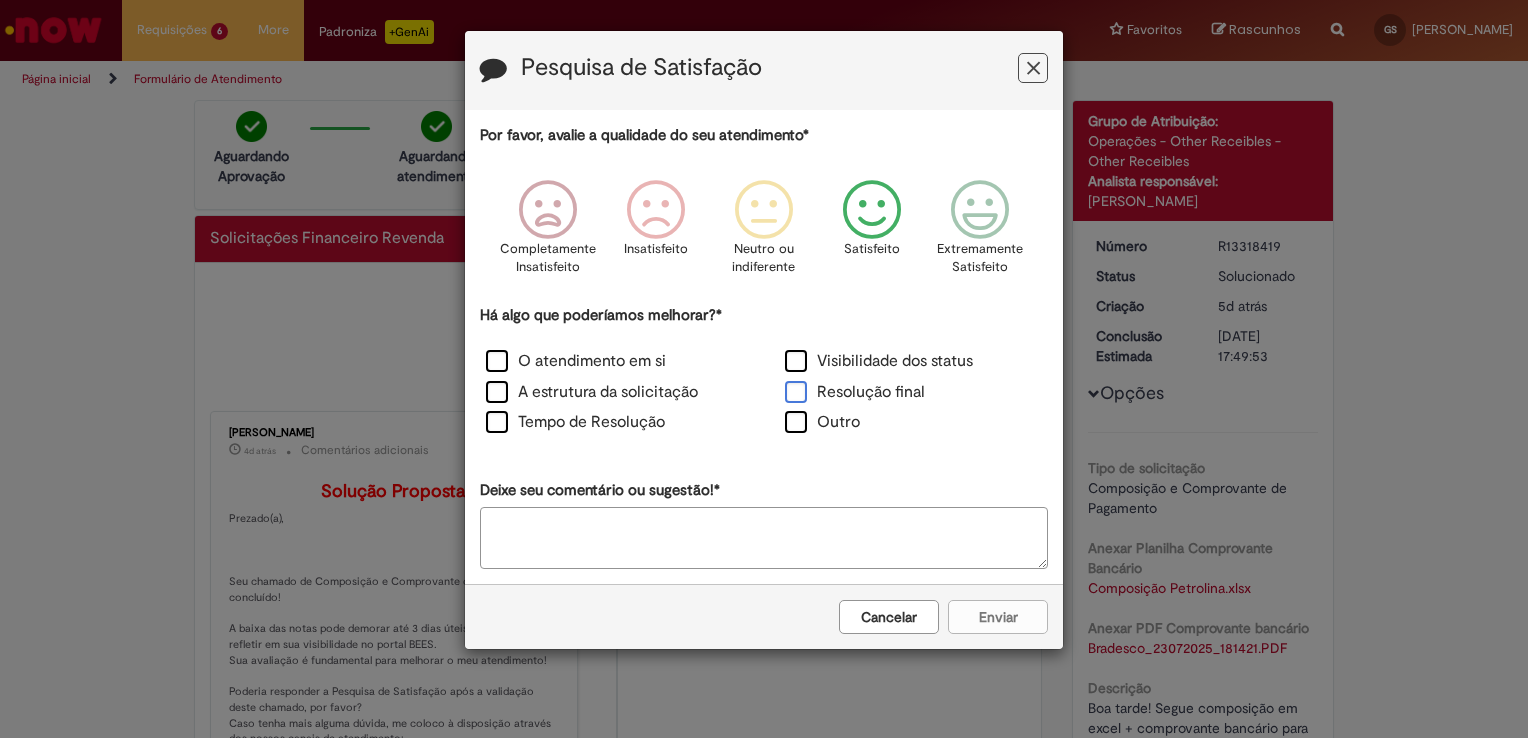click on "Resolução final" at bounding box center [855, 392] 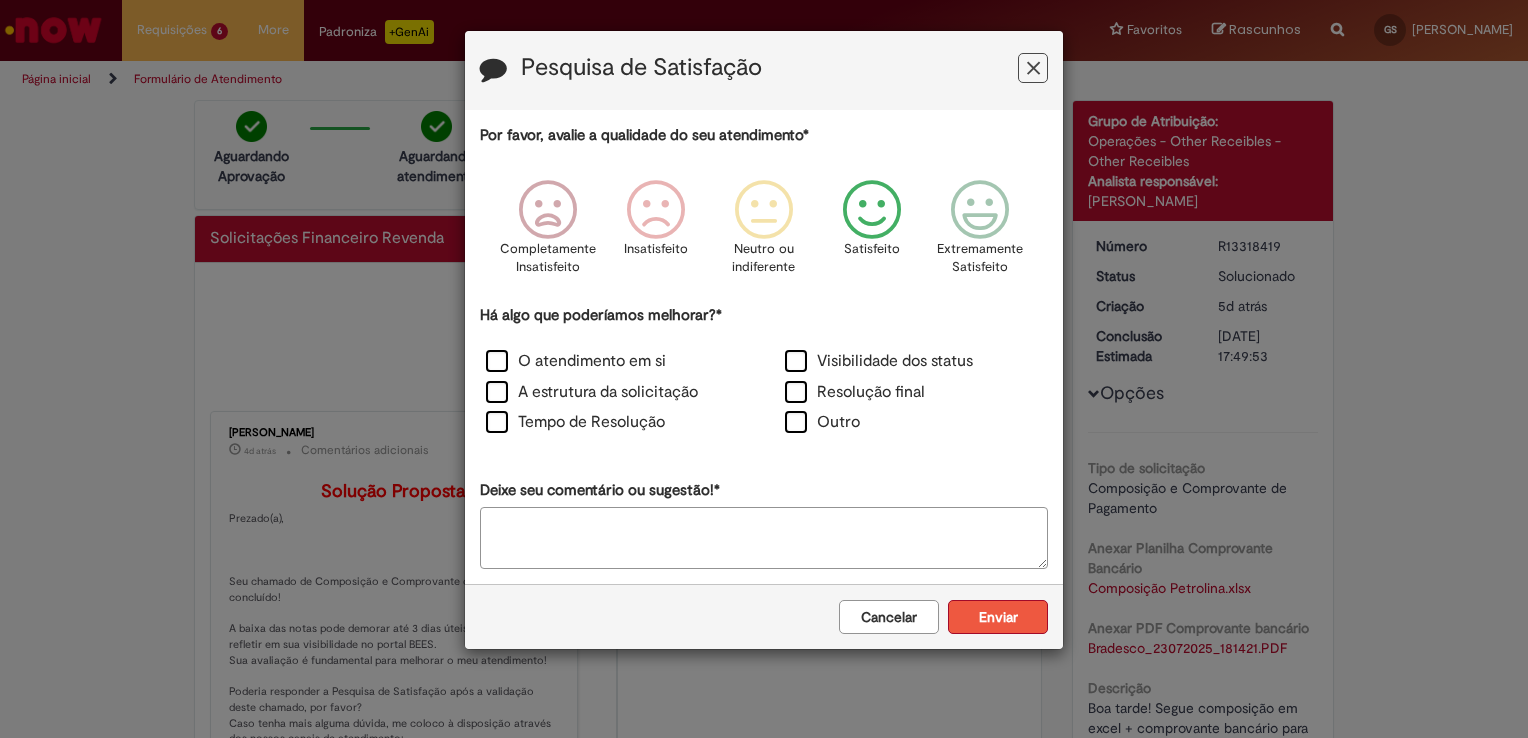 click on "Enviar" at bounding box center (998, 617) 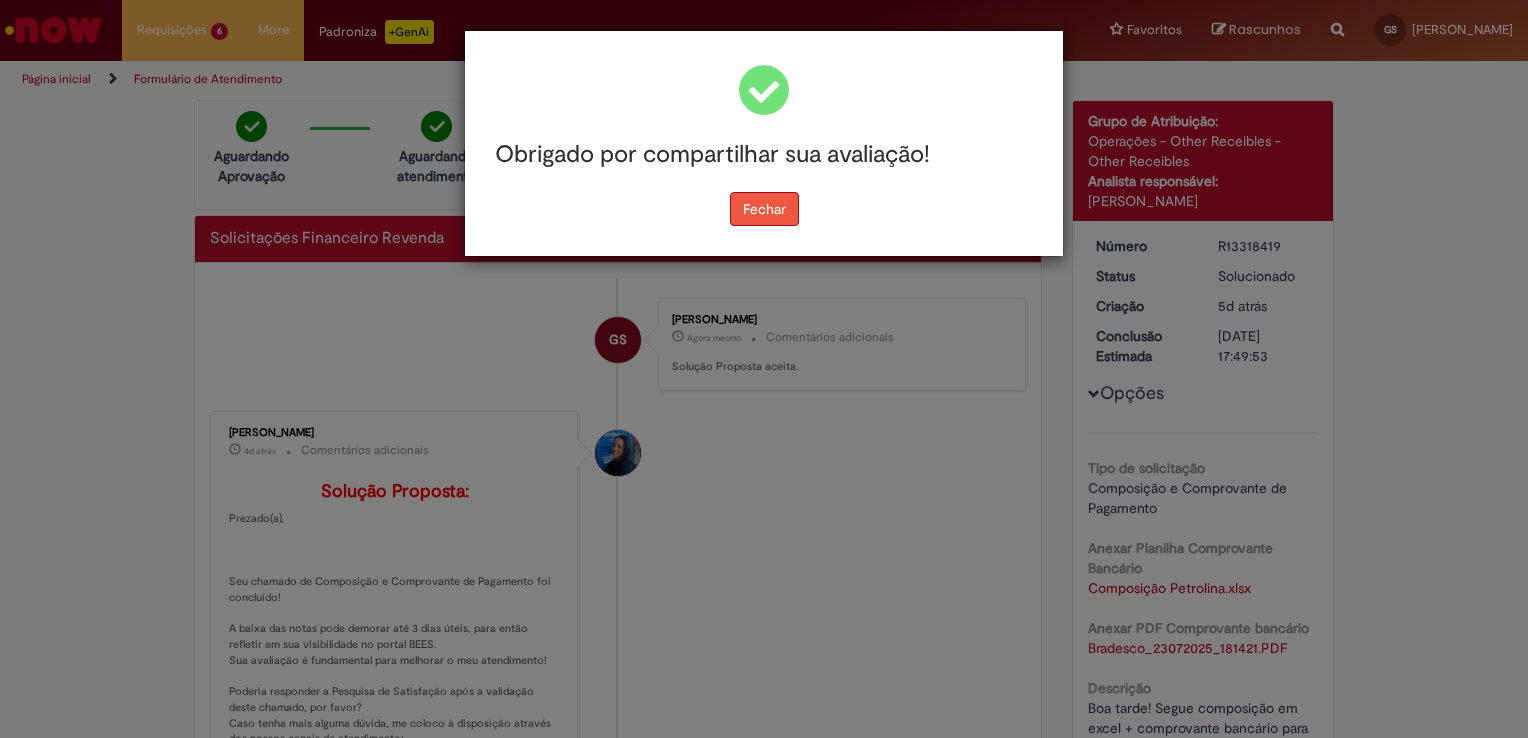 click on "Fechar" at bounding box center (764, 209) 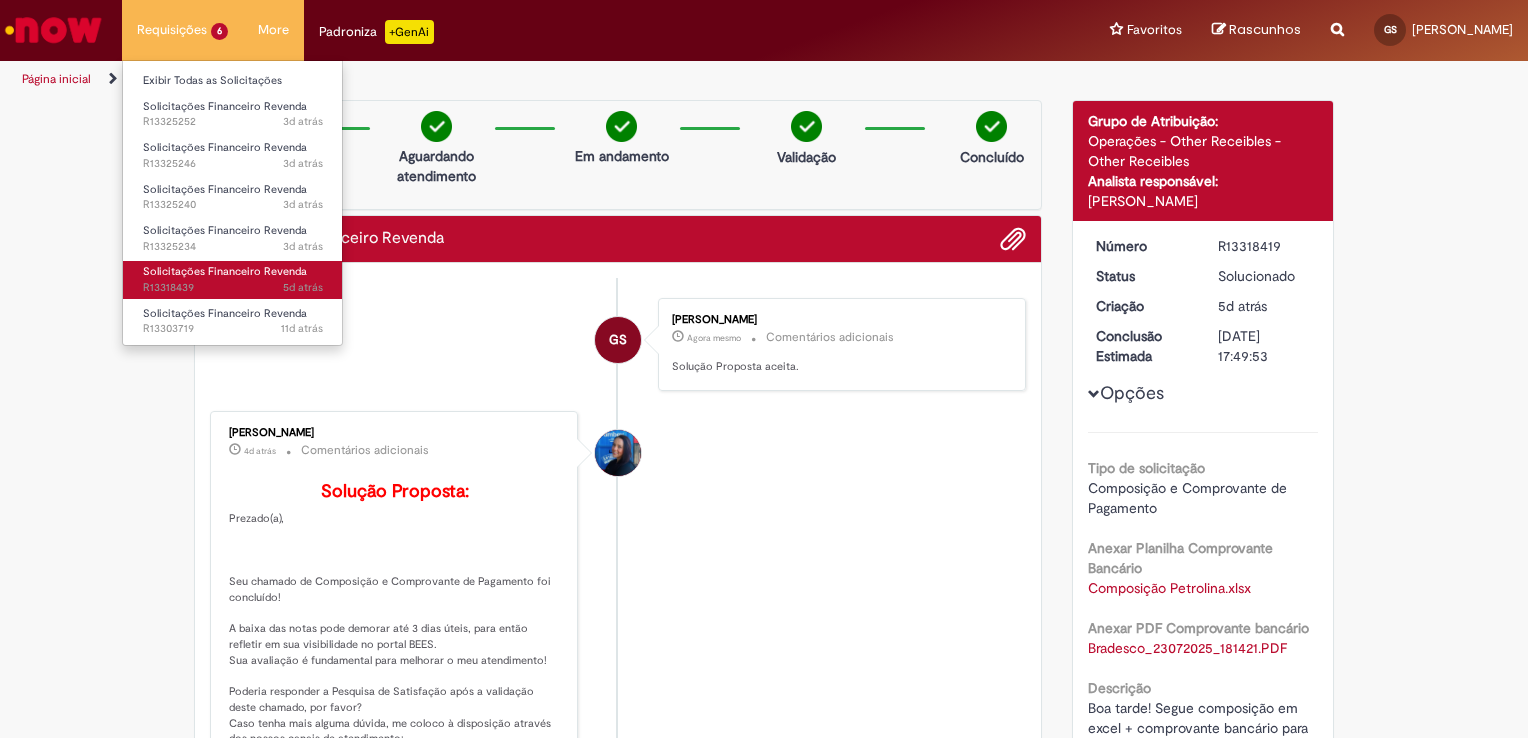 click on "Solicitações Financeiro Revenda" at bounding box center [225, 271] 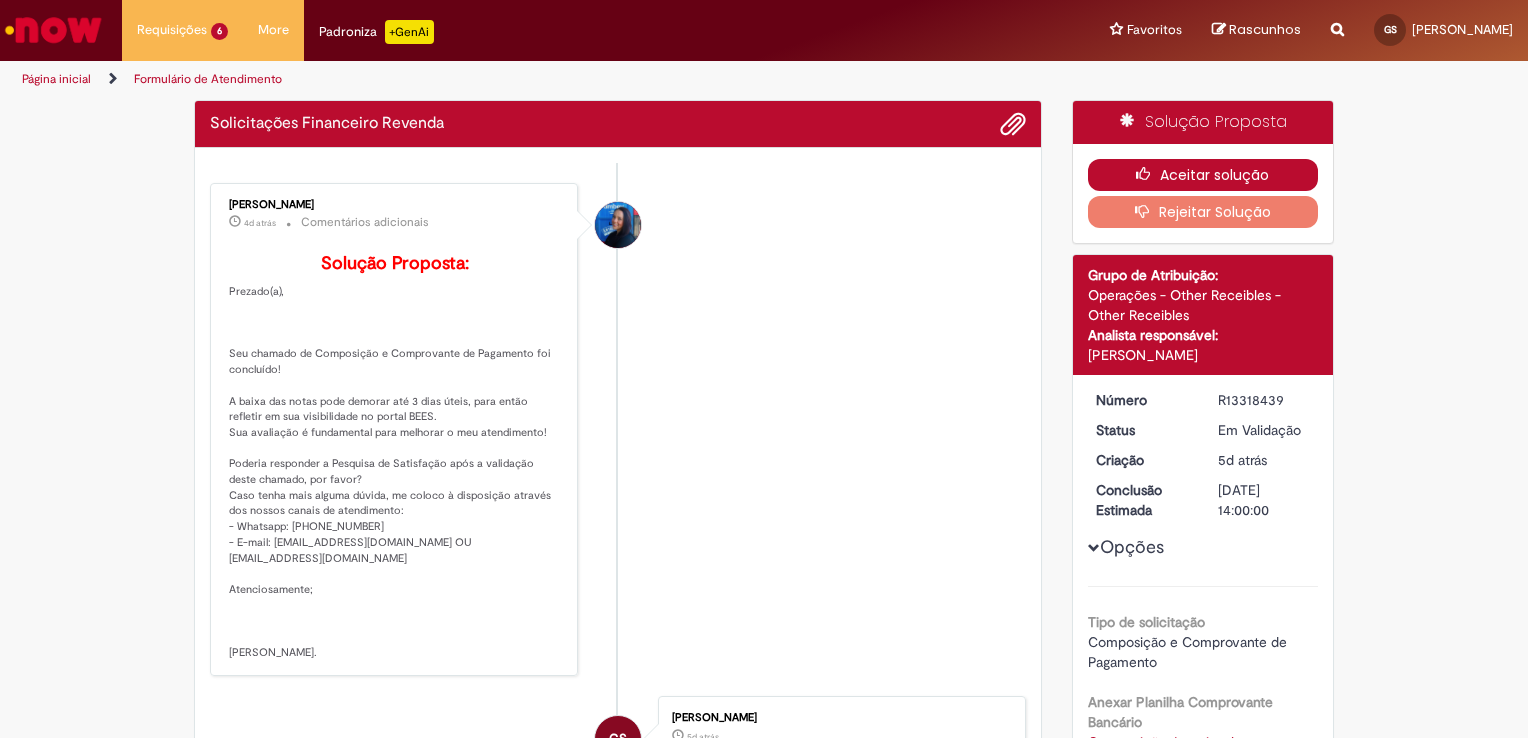 click on "Aceitar solução" at bounding box center [1203, 175] 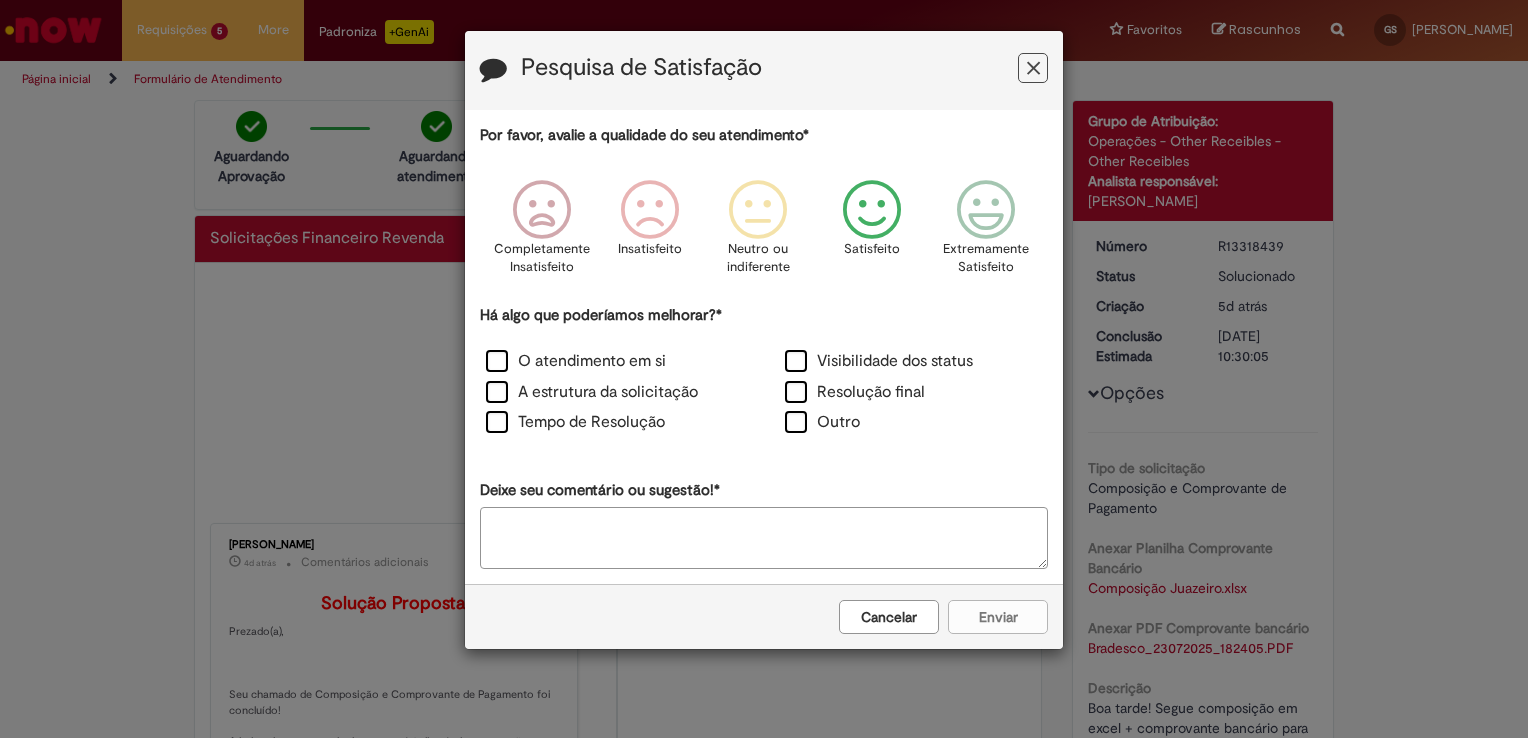 click at bounding box center [872, 210] 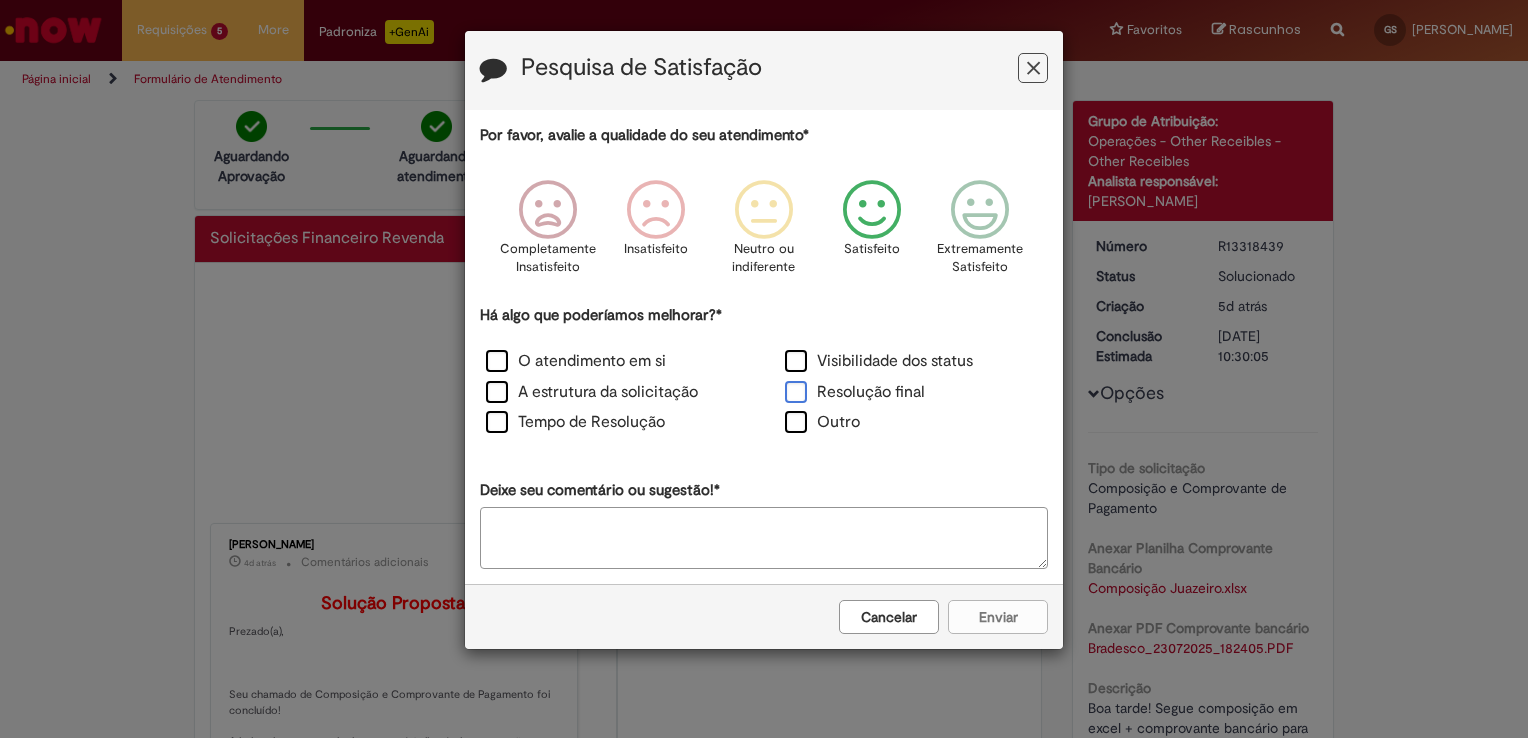 click on "Resolução final" at bounding box center (855, 392) 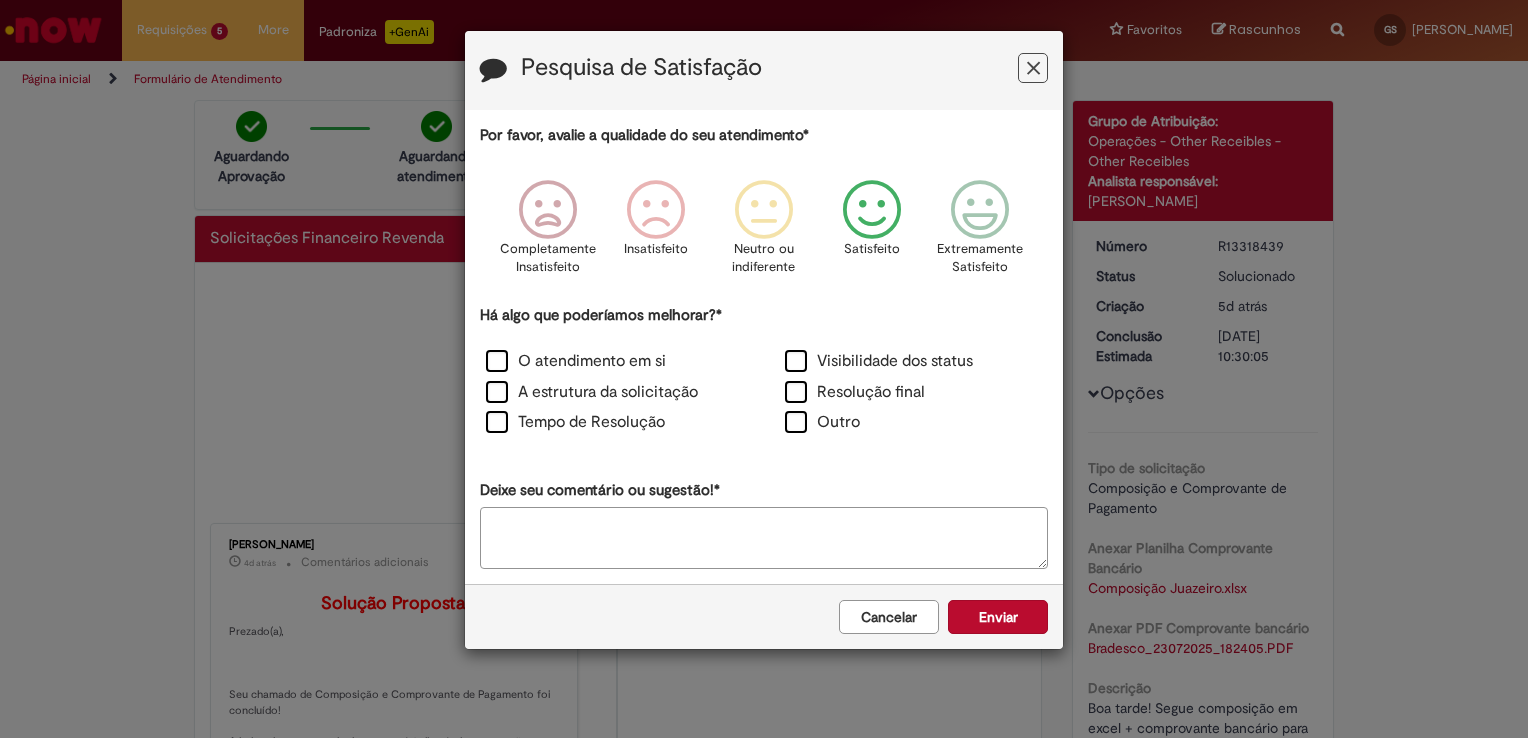 click on "Enviar" at bounding box center (998, 617) 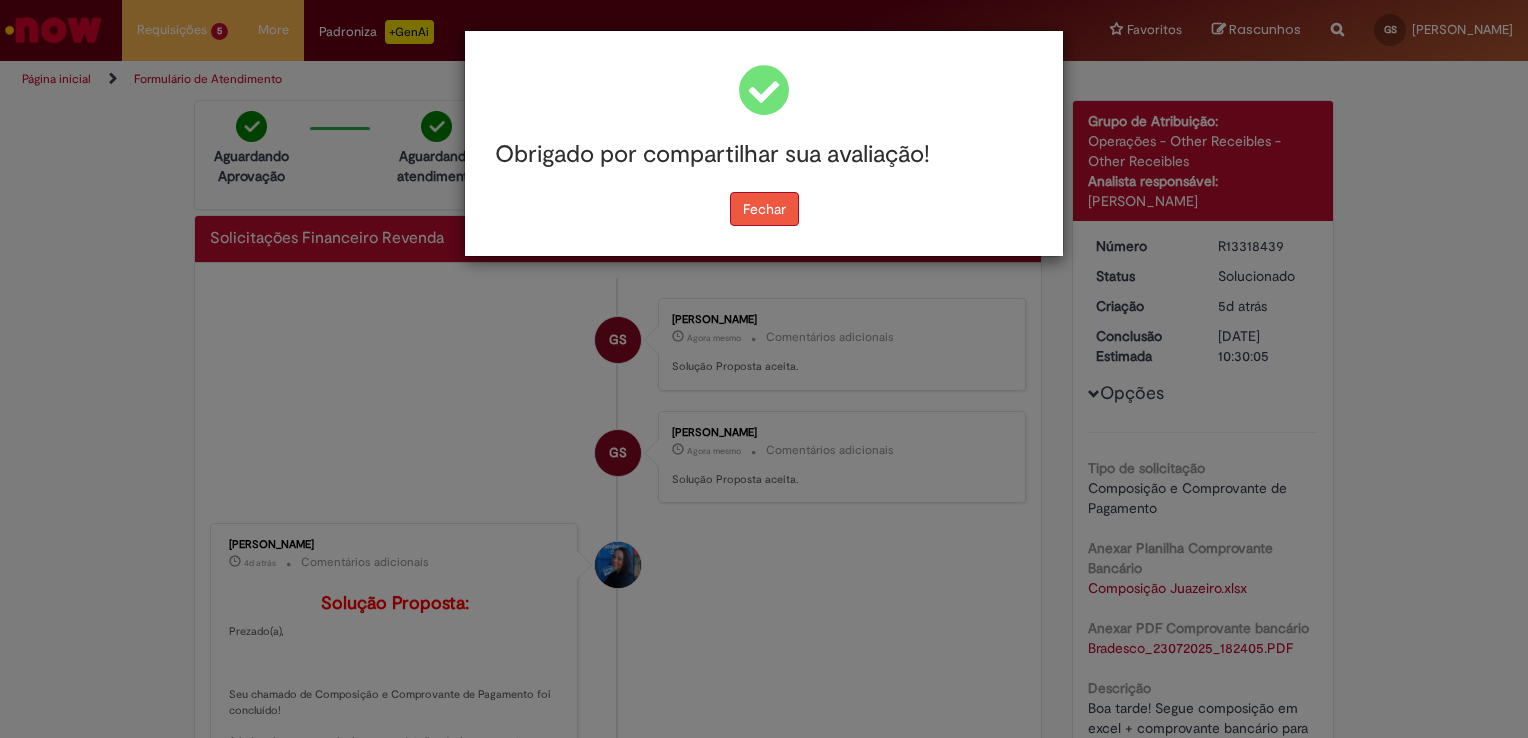 click on "Fechar" at bounding box center (764, 209) 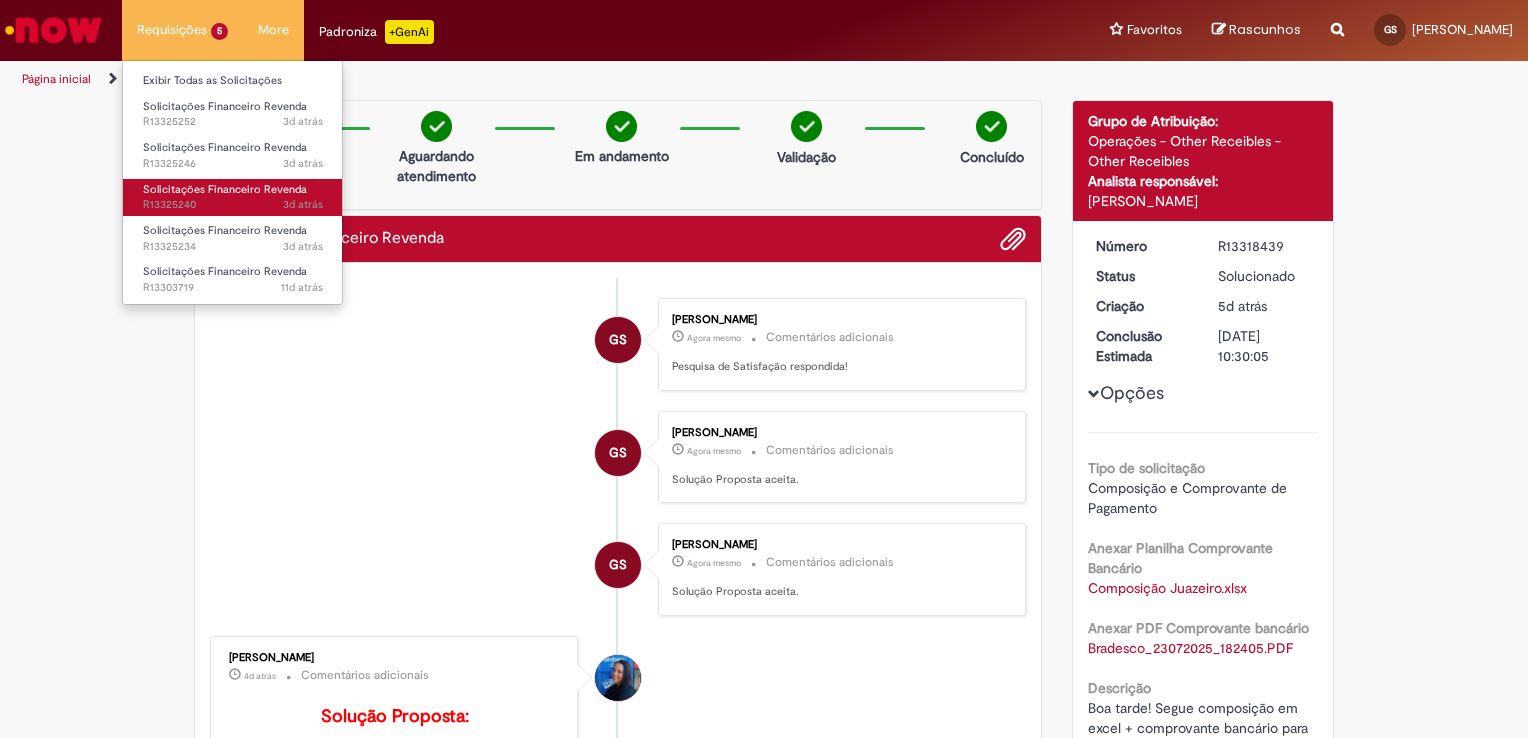 click on "Solicitações Financeiro Revenda" at bounding box center (225, 189) 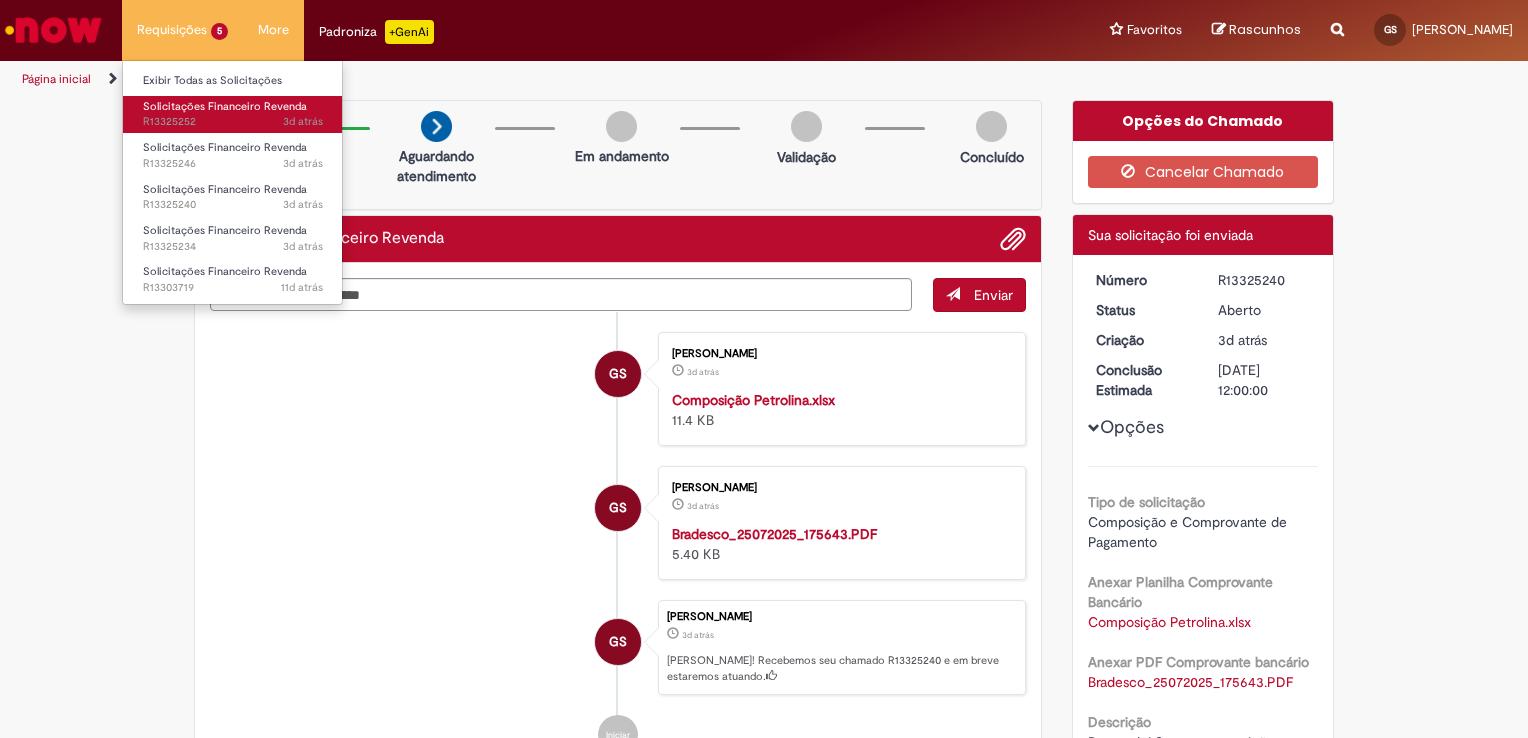 click on "3d atrás 3 dias atrás  R13325252" at bounding box center (233, 122) 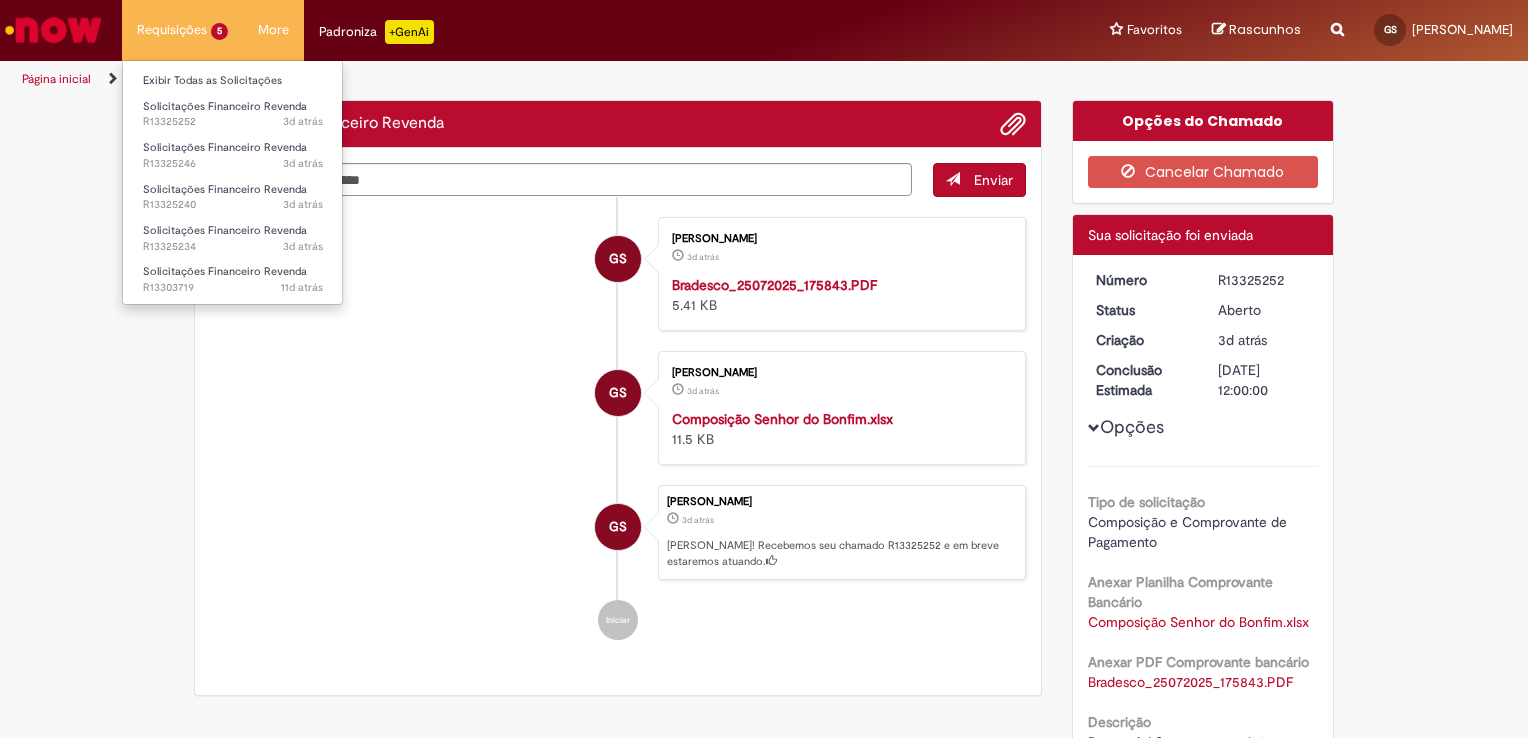 click on "Requisições   5
Exibir Todas as Solicitações
Solicitações Financeiro Revenda
3d atrás 3 dias atrás  R13325252
Solicitações Financeiro Revenda
3d atrás 3 dias atrás  R13325246
Solicitações Financeiro Revenda
3d atrás 3 dias atrás  R13325240
Solicitações Financeiro Revenda
3d atrás 3 dias atrás  R13325234
Solicitações Financeiro Revenda
11d atrás 11 dias atrás  R13303719" at bounding box center (182, 30) 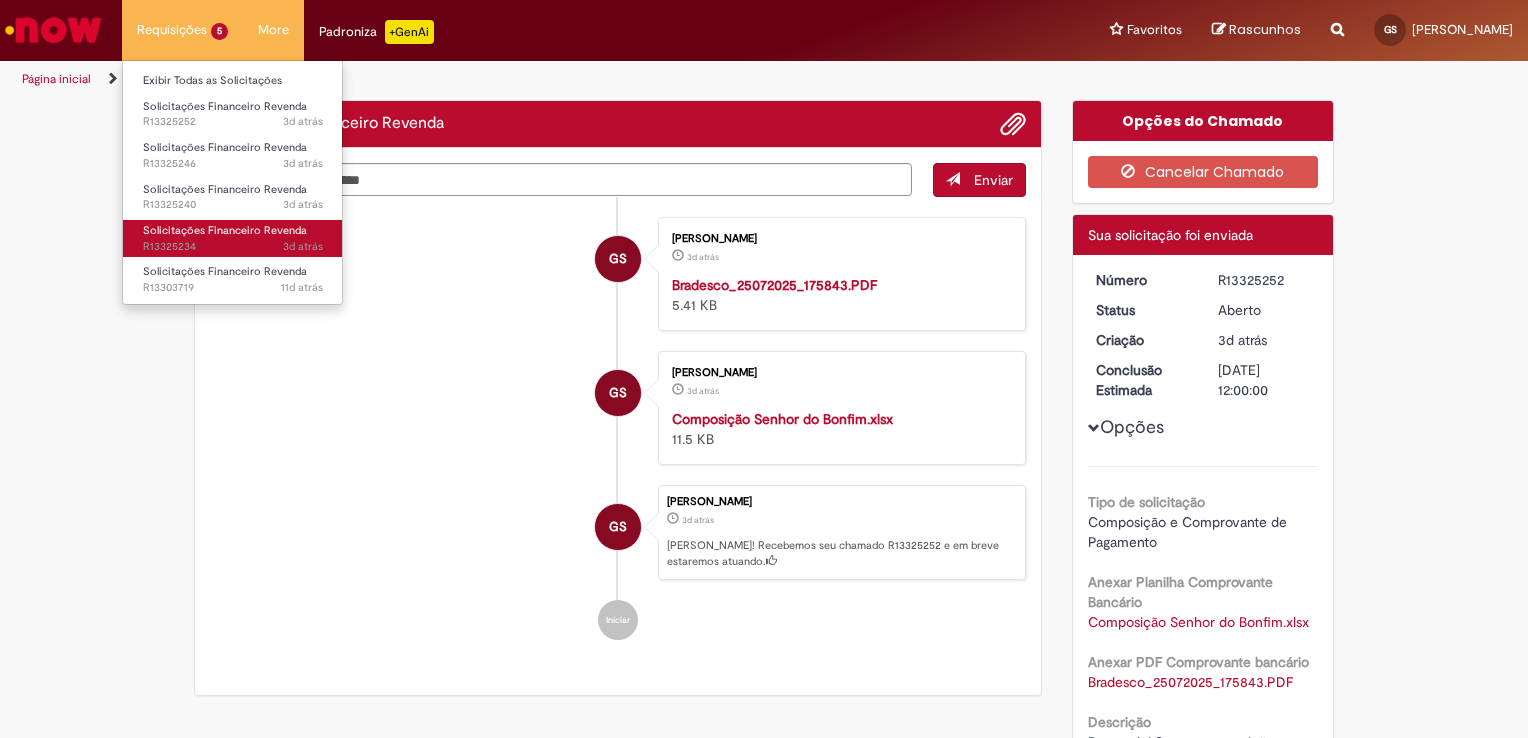 click on "Solicitações Financeiro Revenda
3d atrás 3 dias atrás  R13325234" at bounding box center (233, 238) 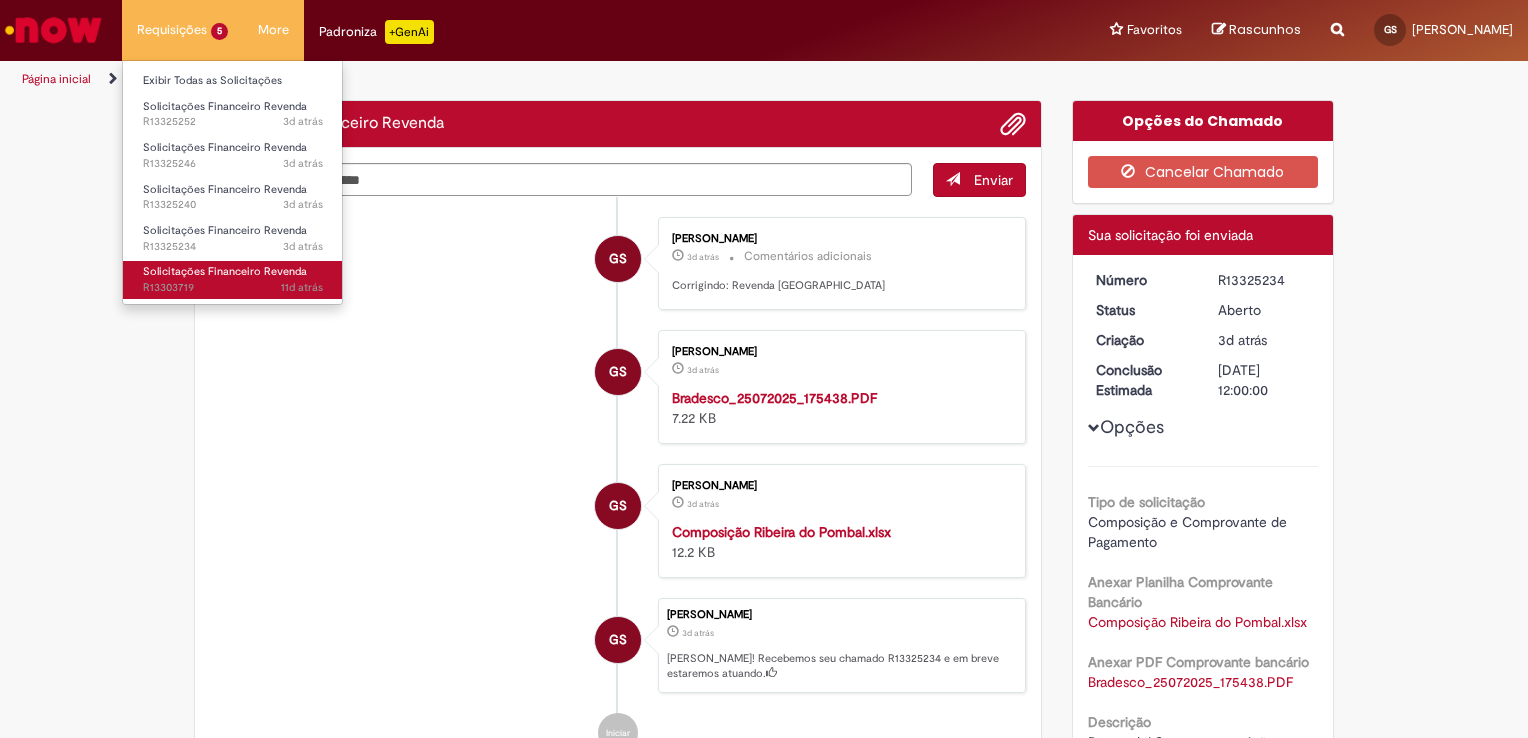click on "Solicitações Financeiro Revenda" at bounding box center [225, 271] 